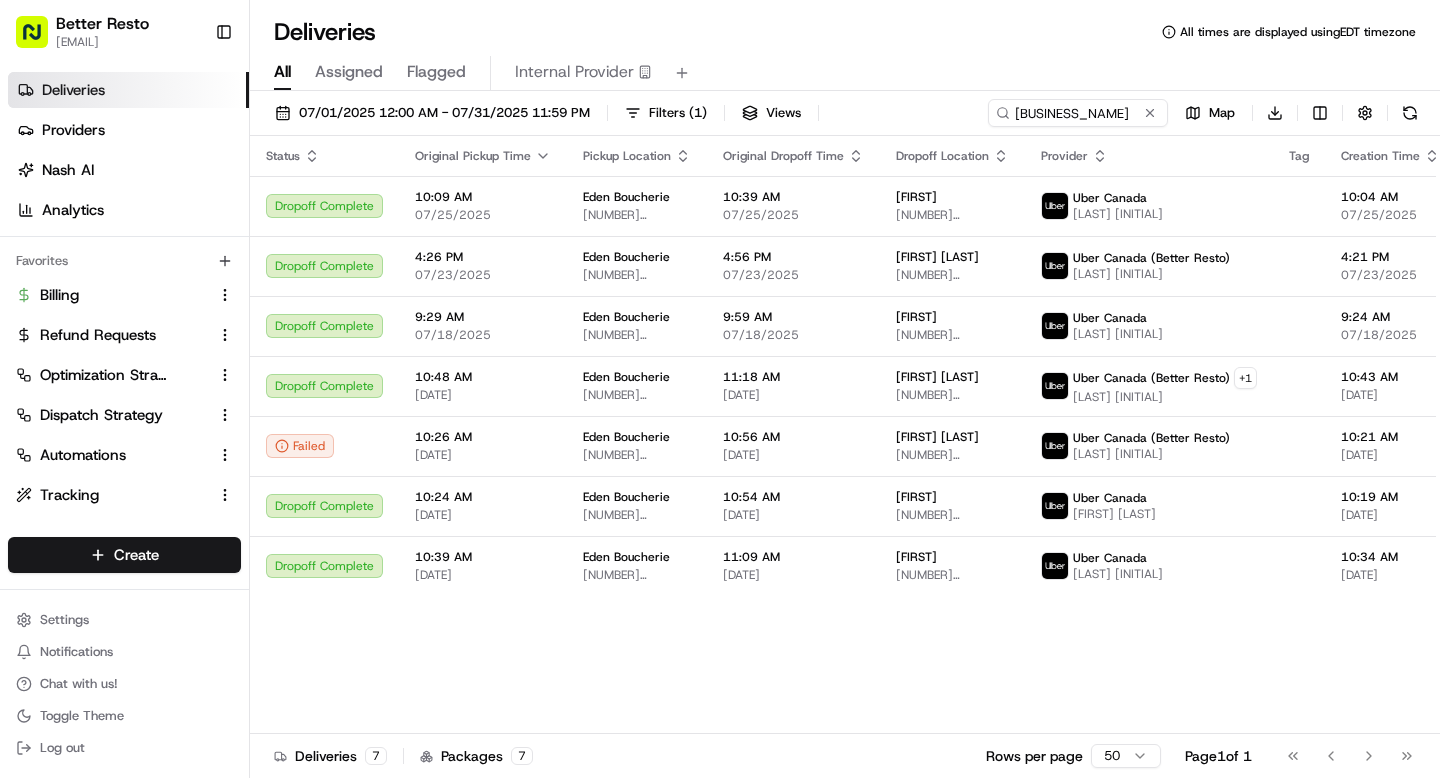 scroll, scrollTop: 0, scrollLeft: 0, axis: both 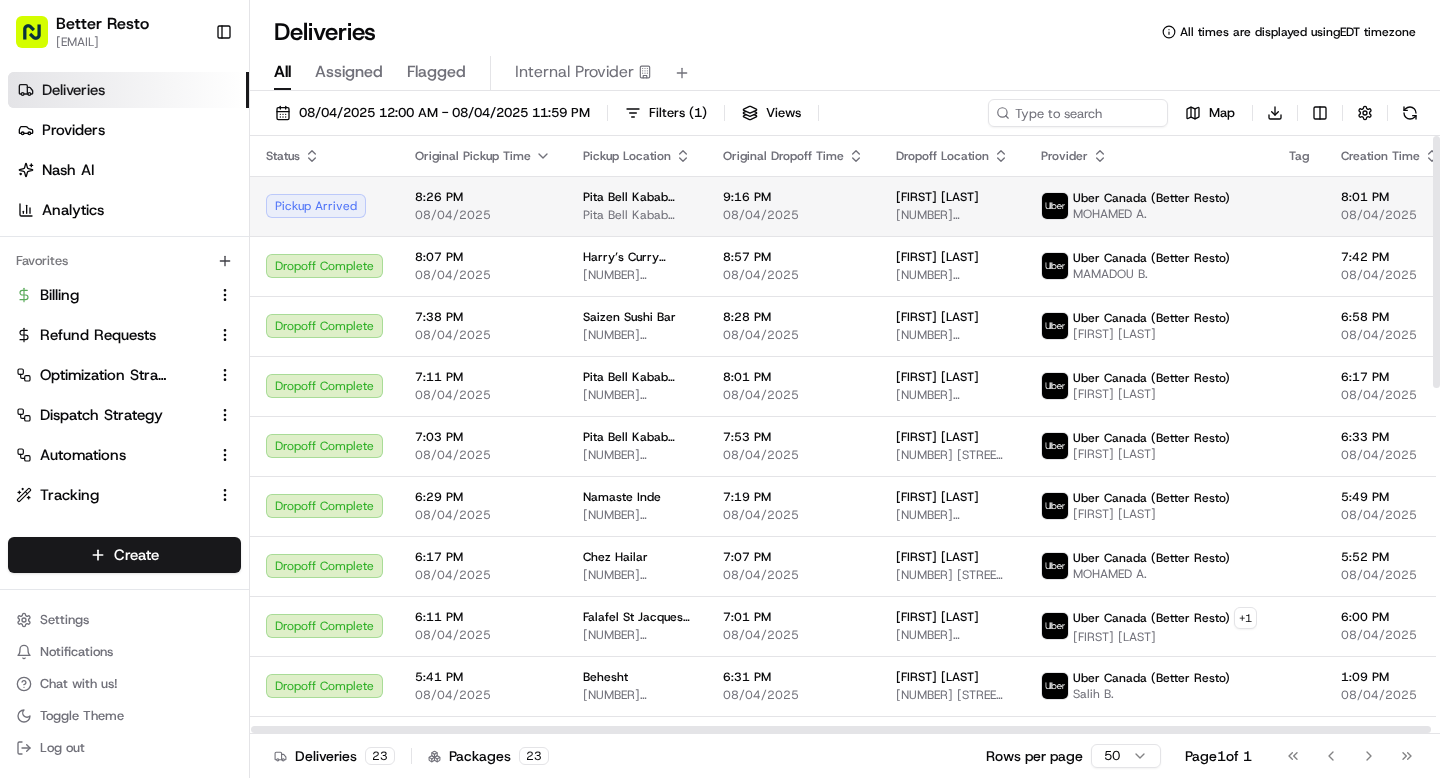 click on "1920 Bank St, Ottawa, ON K1V 8A3, Canada" at bounding box center [637, 215] 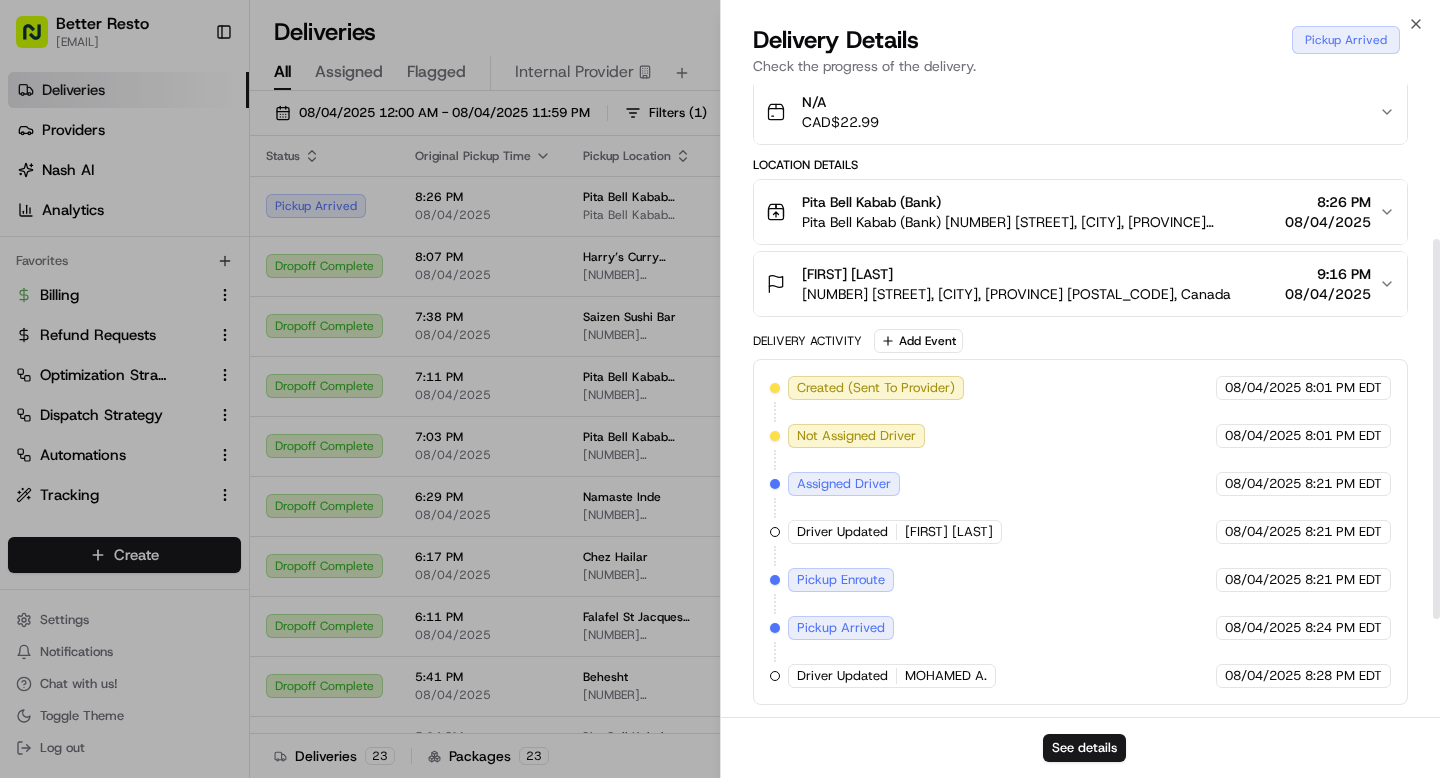 scroll, scrollTop: 0, scrollLeft: 0, axis: both 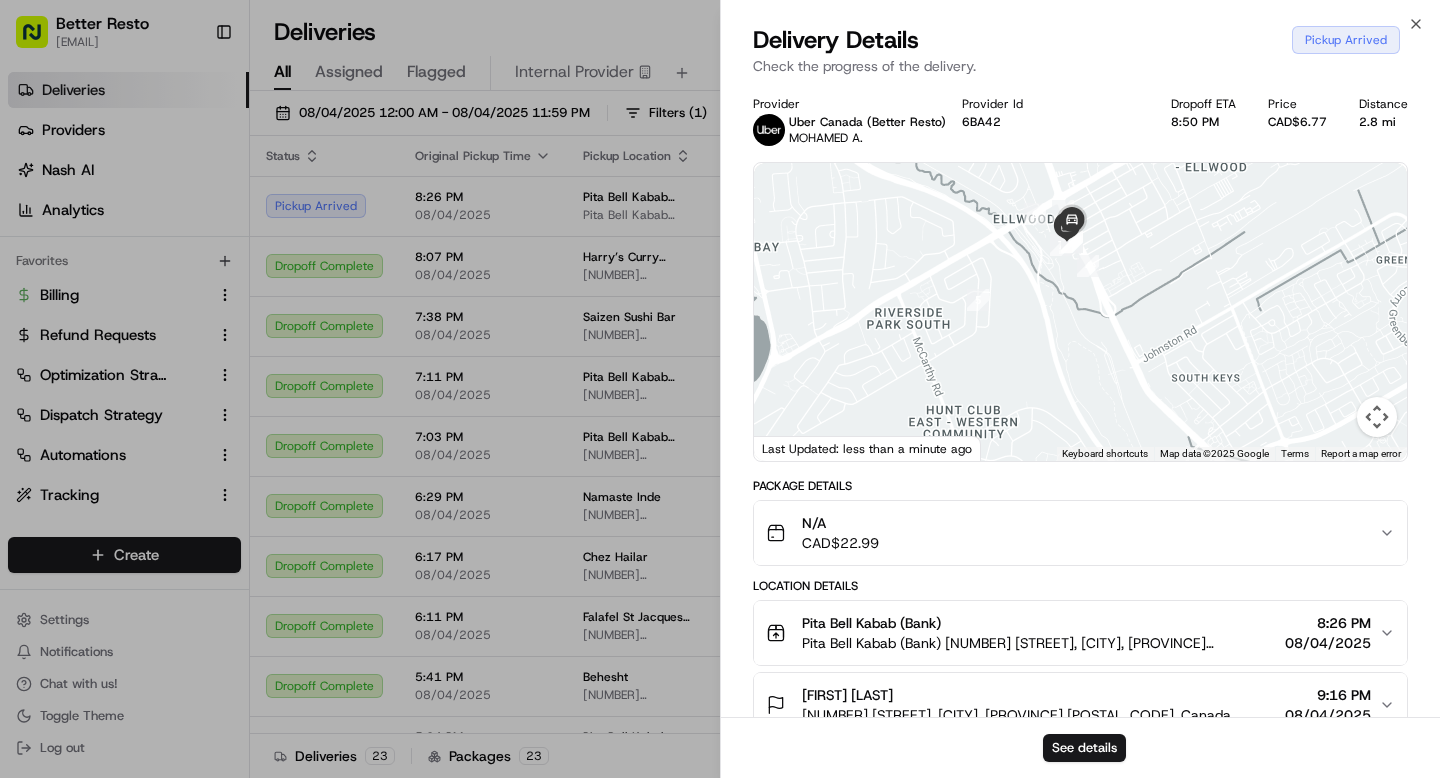 click on "N/A CAD$ 22.99" at bounding box center [1072, 533] 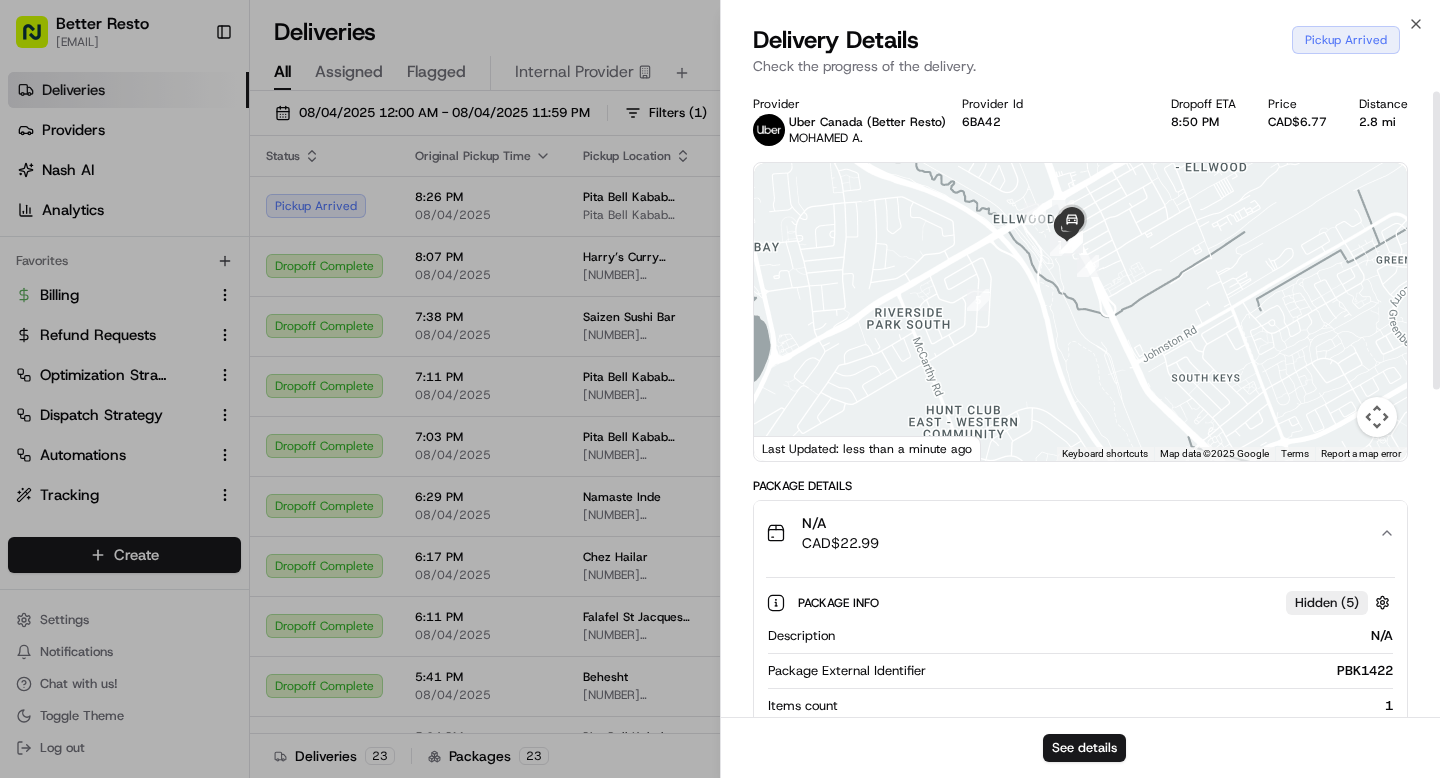 scroll, scrollTop: 130, scrollLeft: 0, axis: vertical 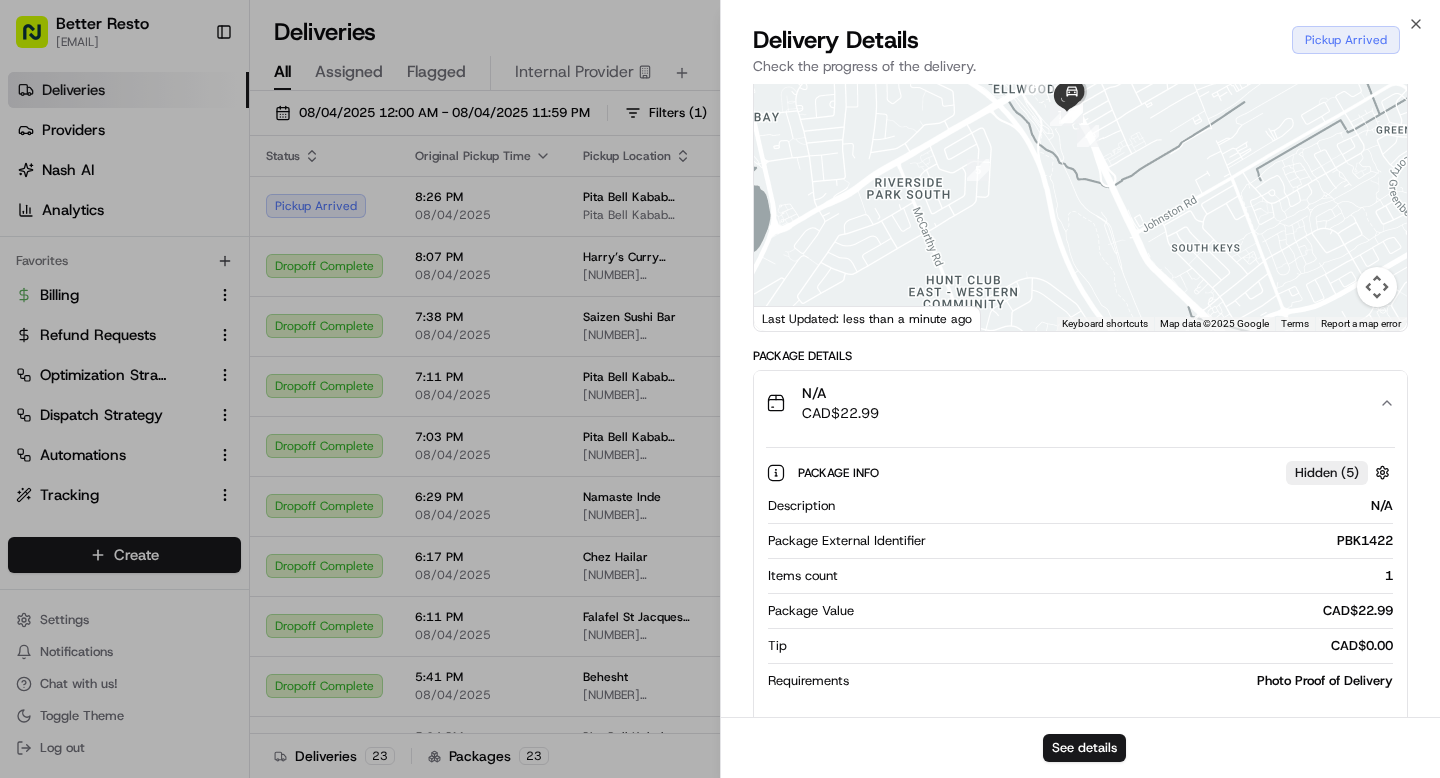 type 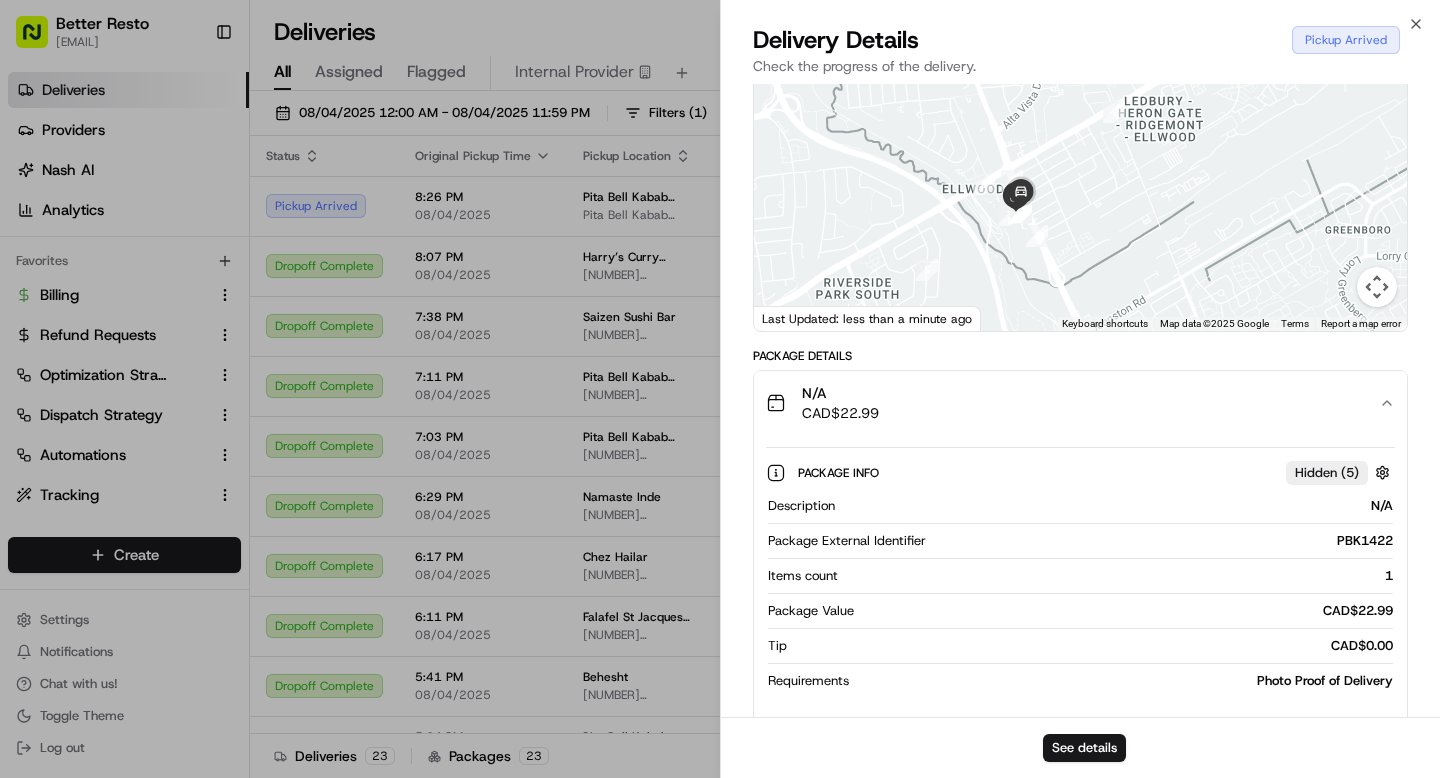 drag, startPoint x: 1055, startPoint y: 182, endPoint x: 1003, endPoint y: 286, distance: 116.275536 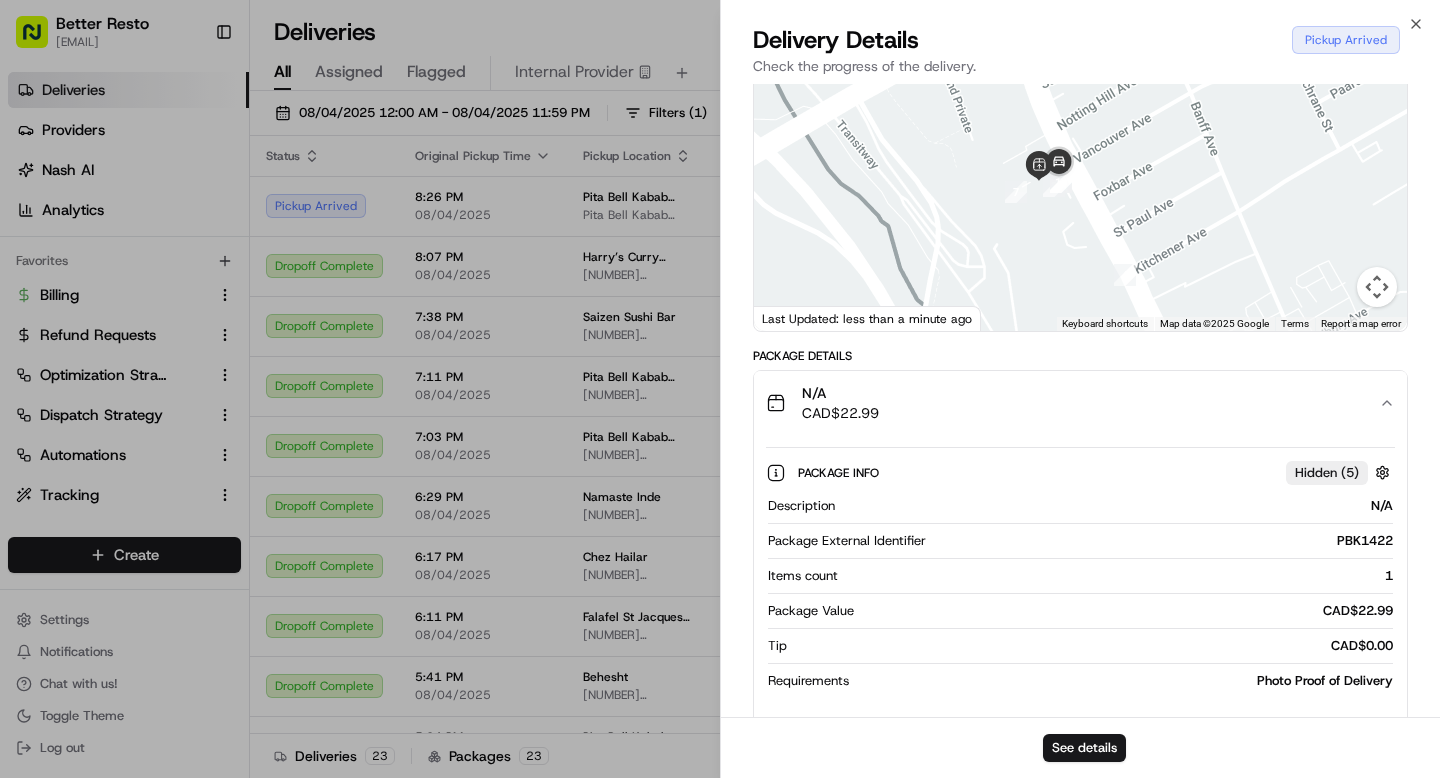 drag, startPoint x: 1083, startPoint y: 130, endPoint x: 1046, endPoint y: 223, distance: 100.08996 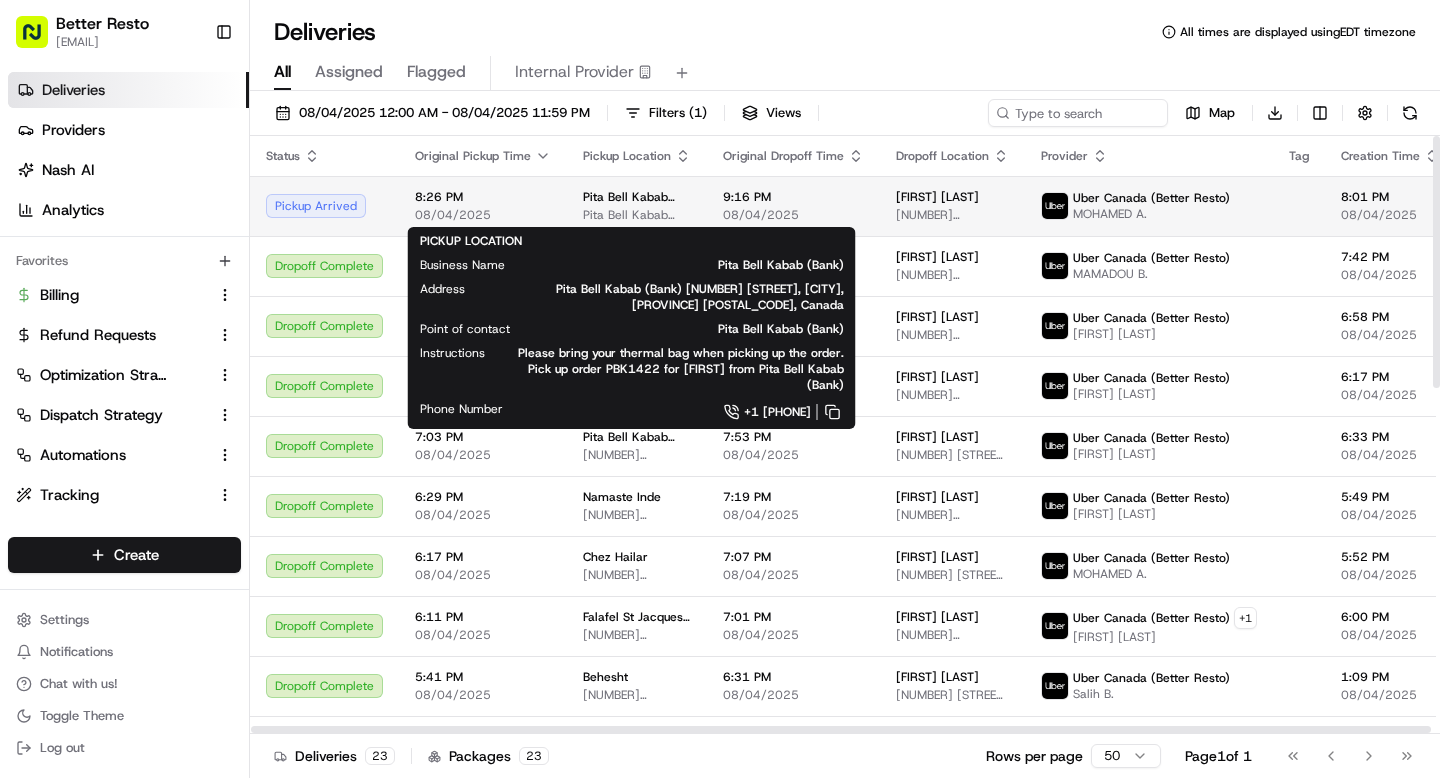 click on "1920 Bank St, Ottawa, ON K1V 8A3, Canada" at bounding box center [637, 215] 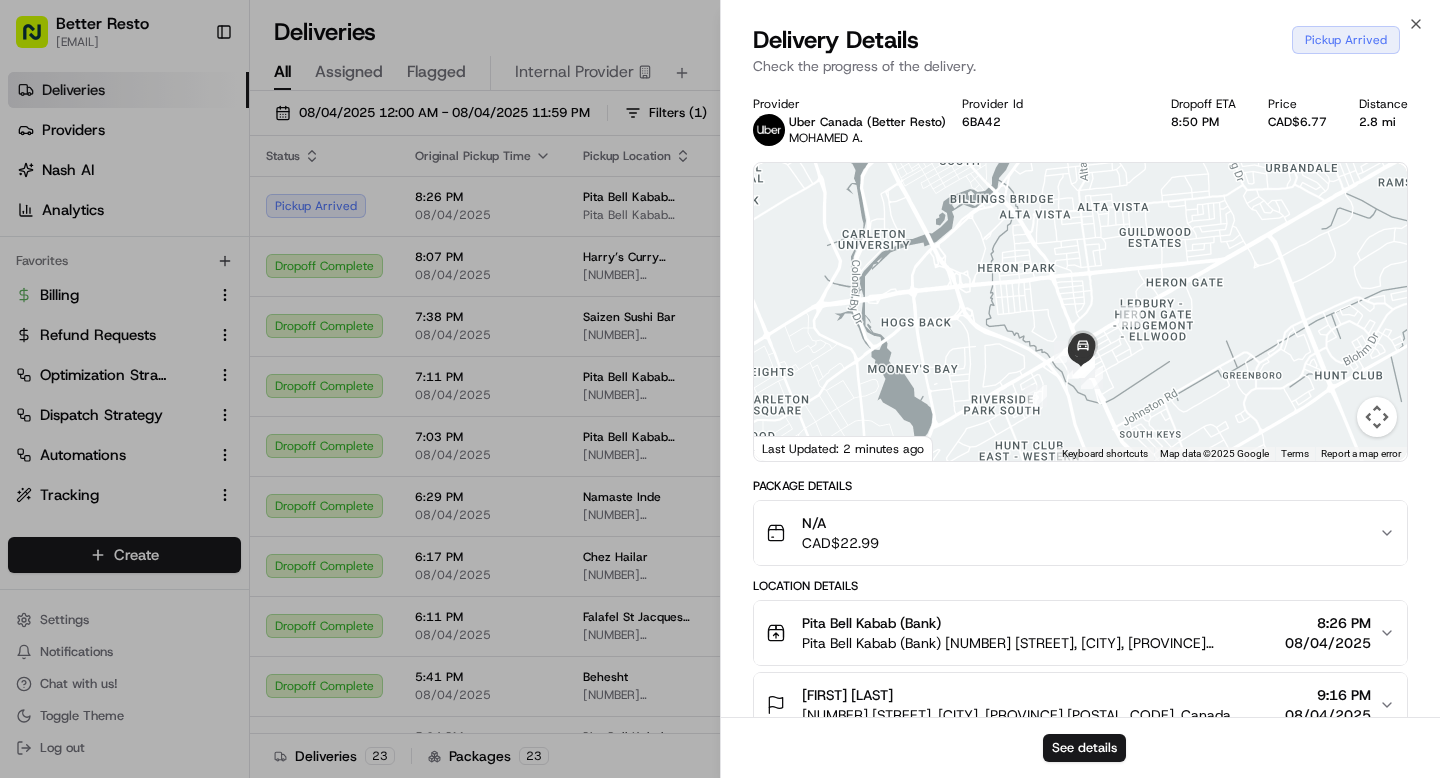 scroll, scrollTop: 421, scrollLeft: 0, axis: vertical 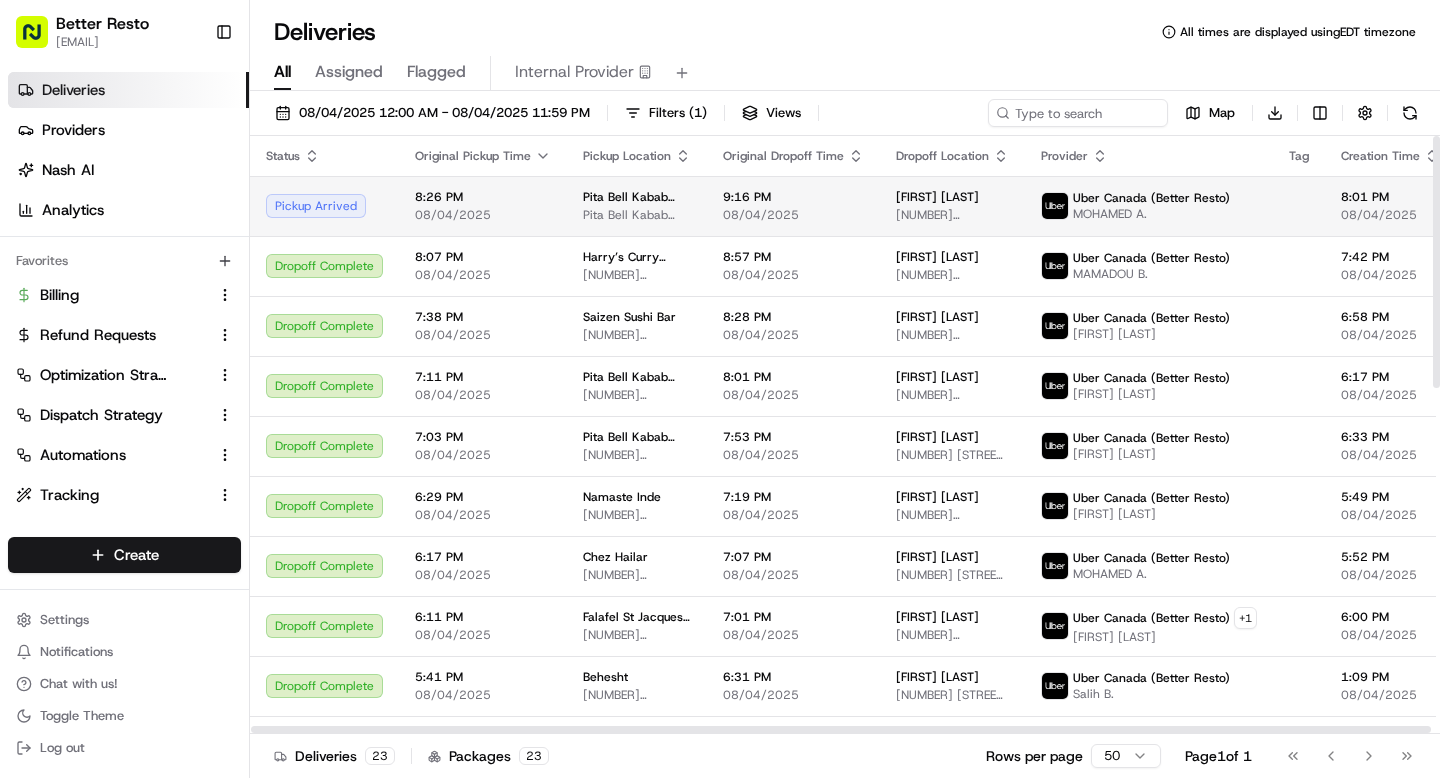click on "Pita Bell Kabab (Bank)" at bounding box center (637, 197) 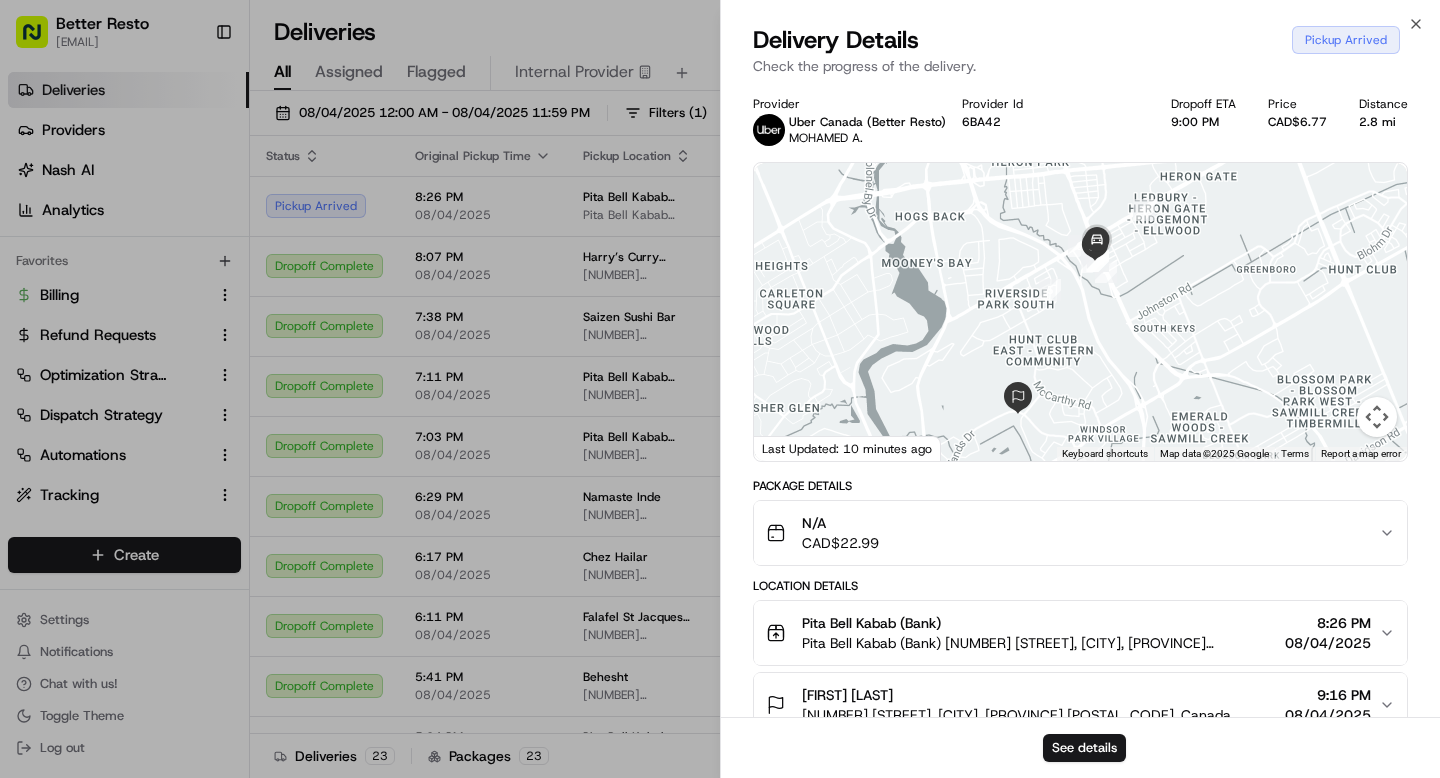 scroll, scrollTop: 421, scrollLeft: 0, axis: vertical 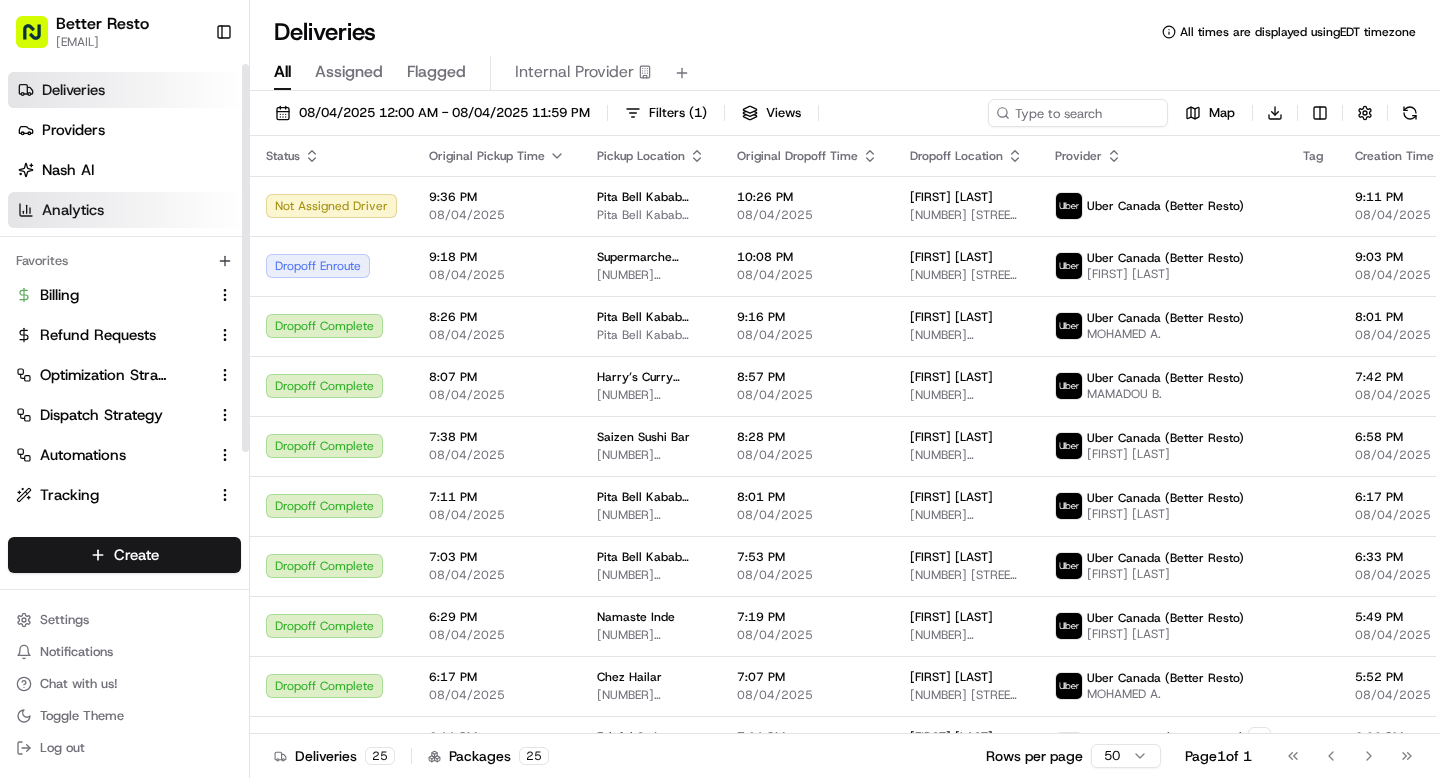click on "Analytics" at bounding box center [73, 210] 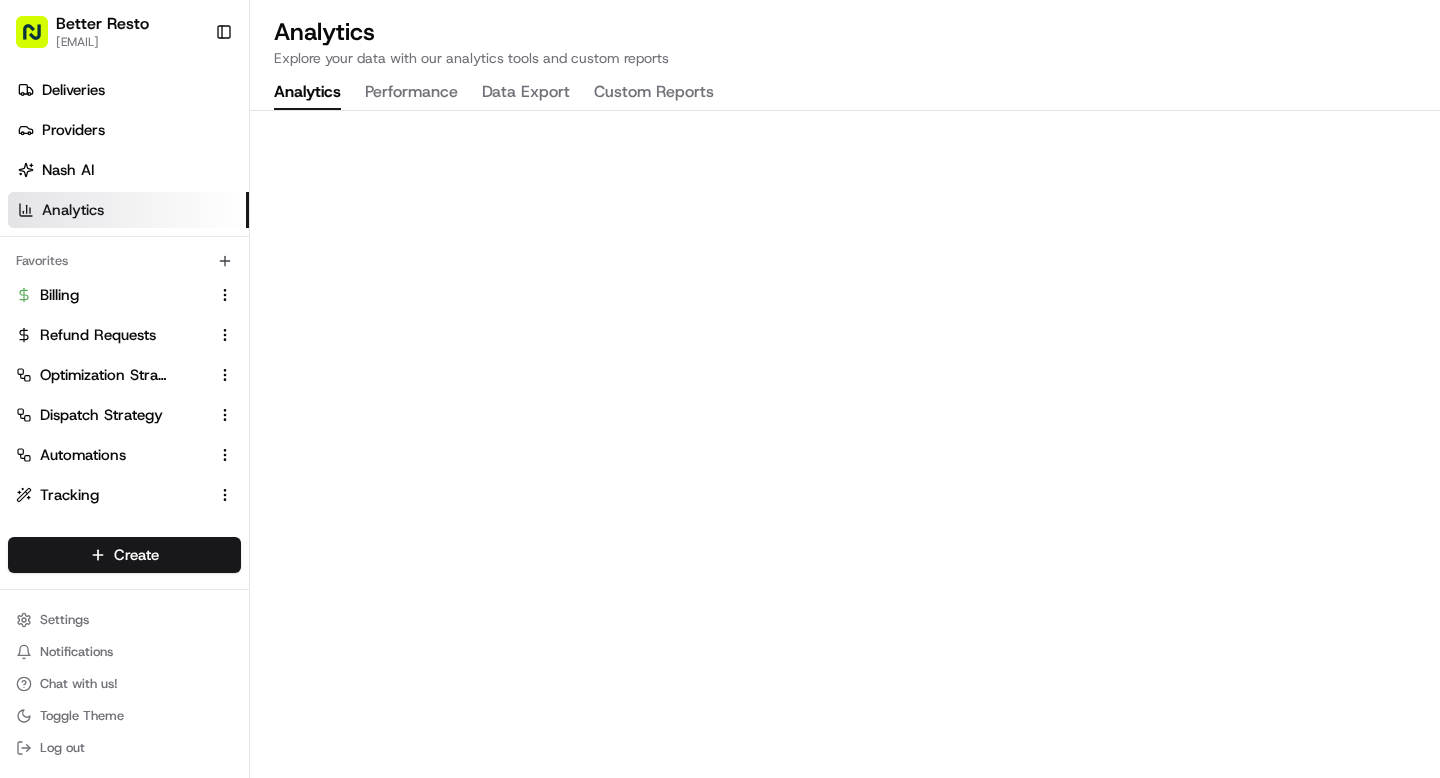 click on "Data Export" at bounding box center [526, 93] 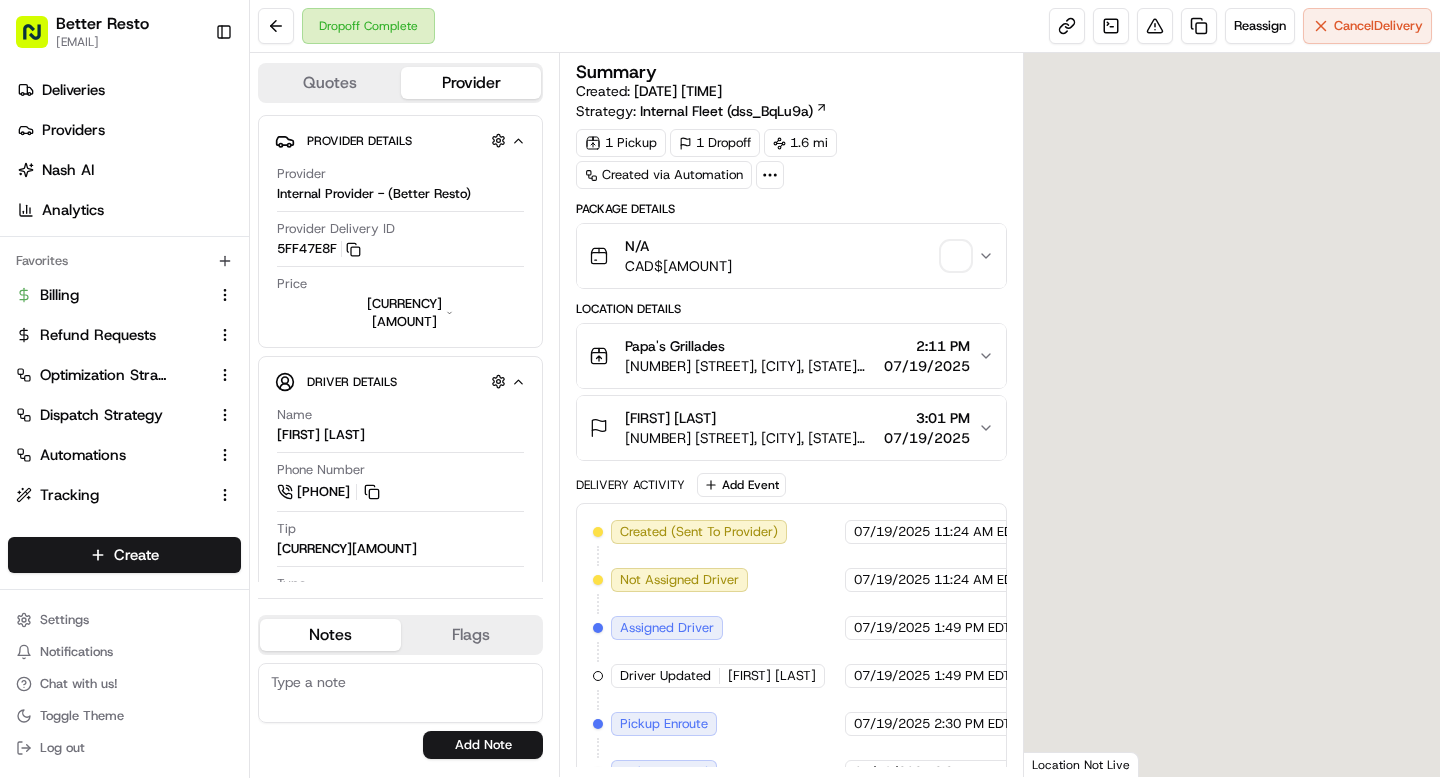 scroll, scrollTop: 0, scrollLeft: 0, axis: both 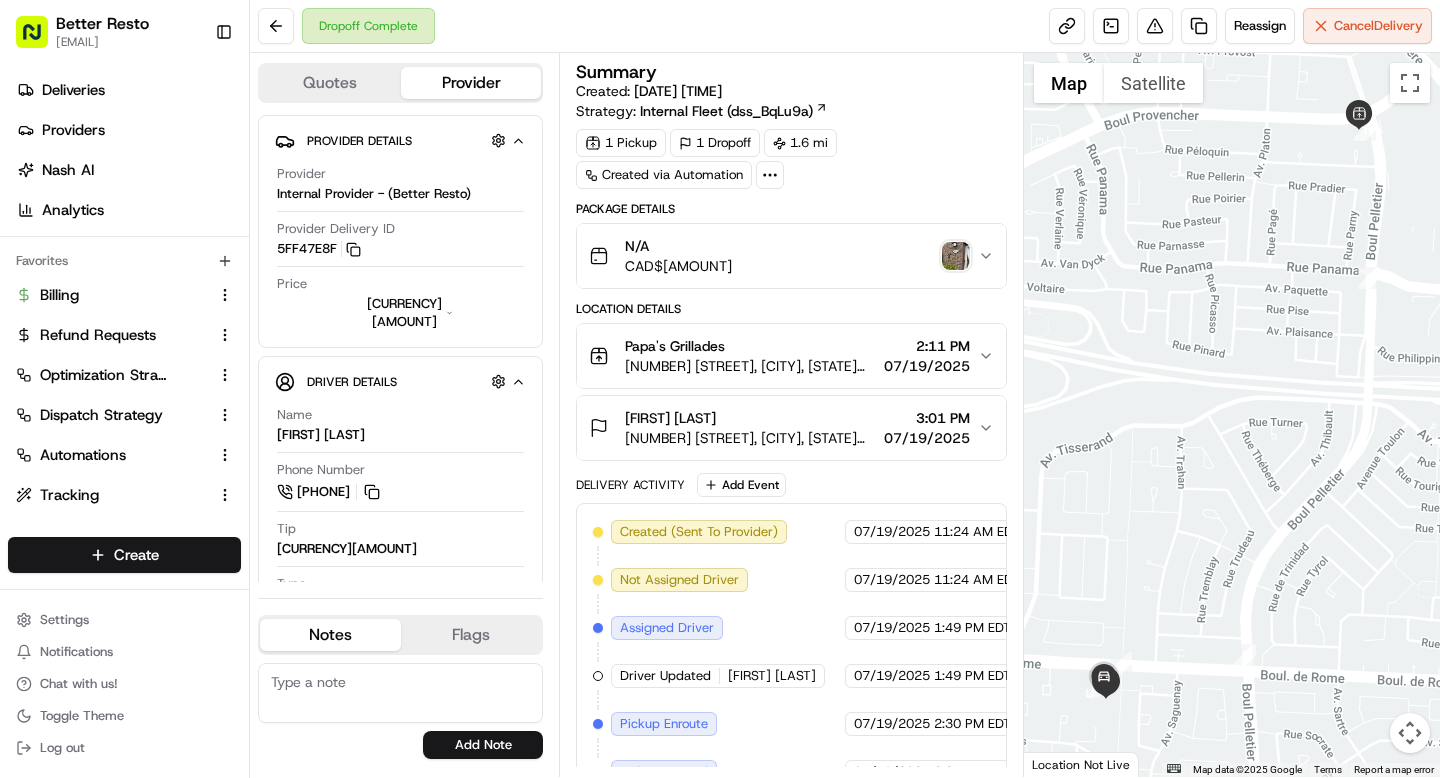 click on "N/A CAD$ 270.42" at bounding box center [783, 256] 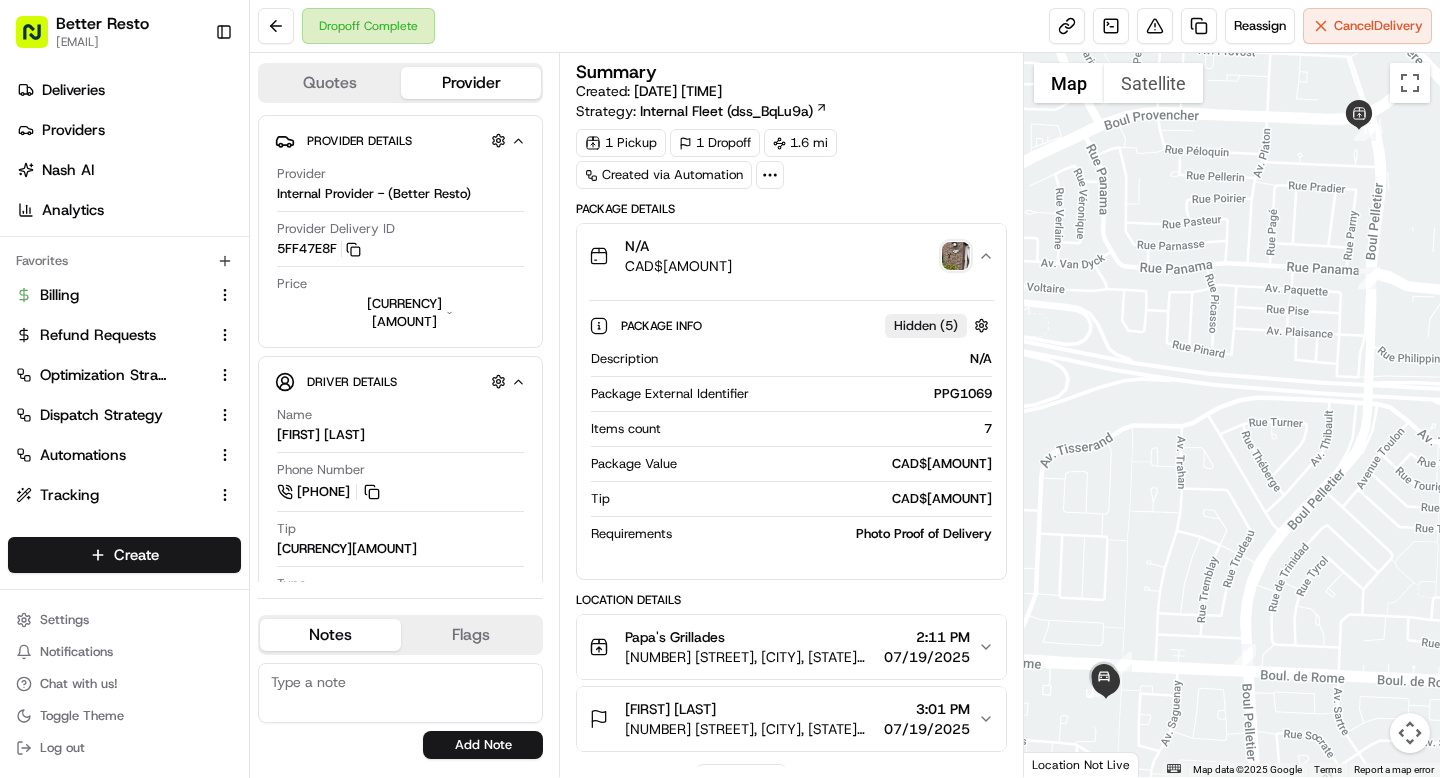 click on "CAD$ 19.42" at bounding box center (804, 499) 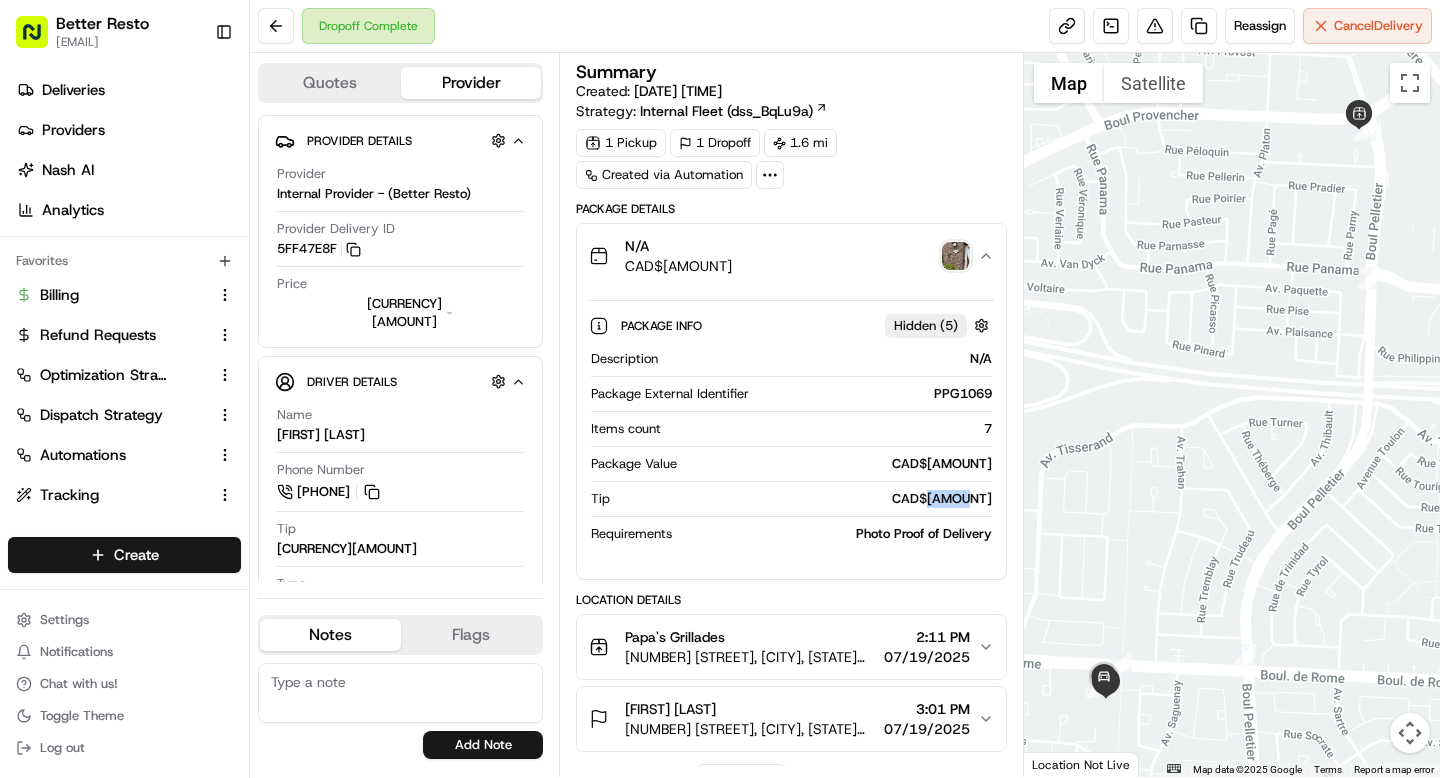 click on "CAD$ 19.42" at bounding box center [804, 499] 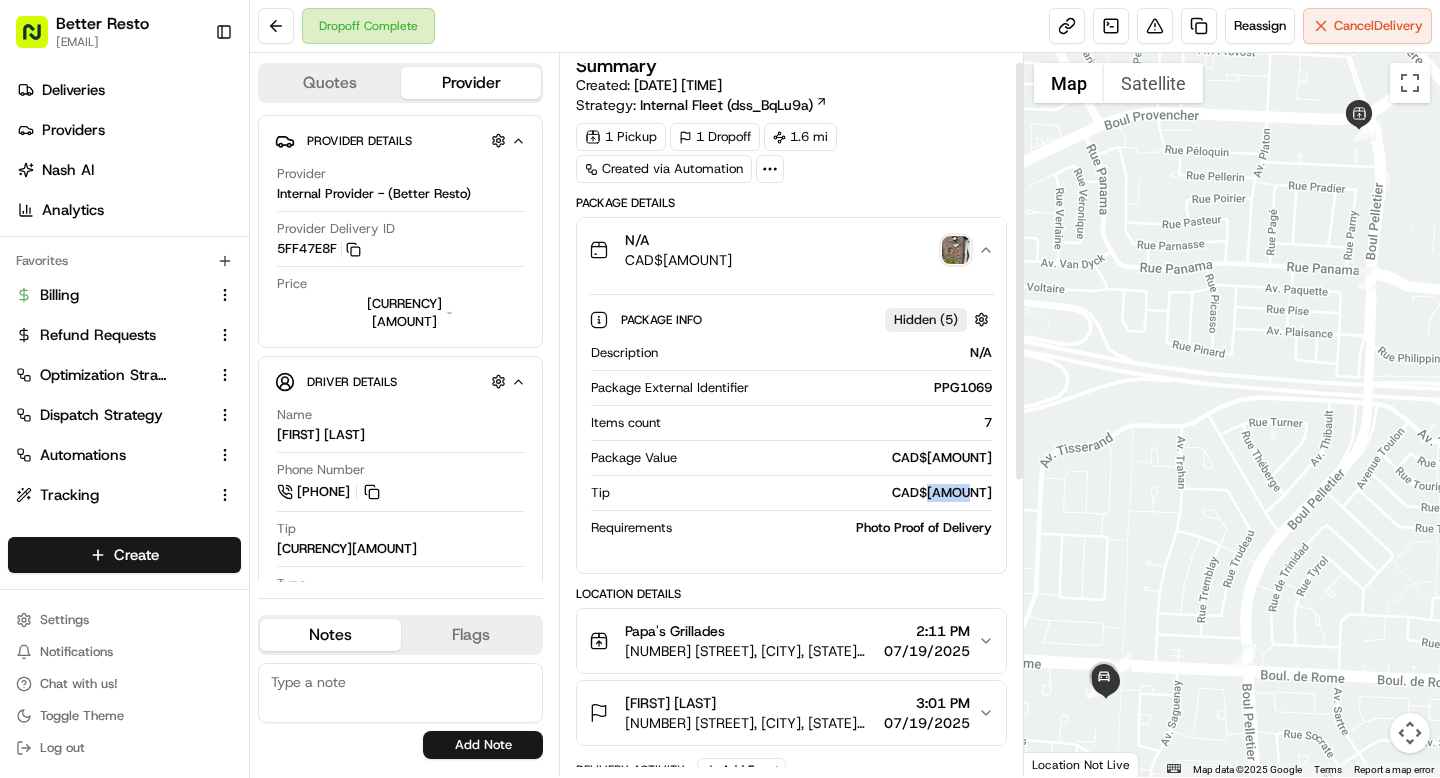 scroll, scrollTop: 0, scrollLeft: 0, axis: both 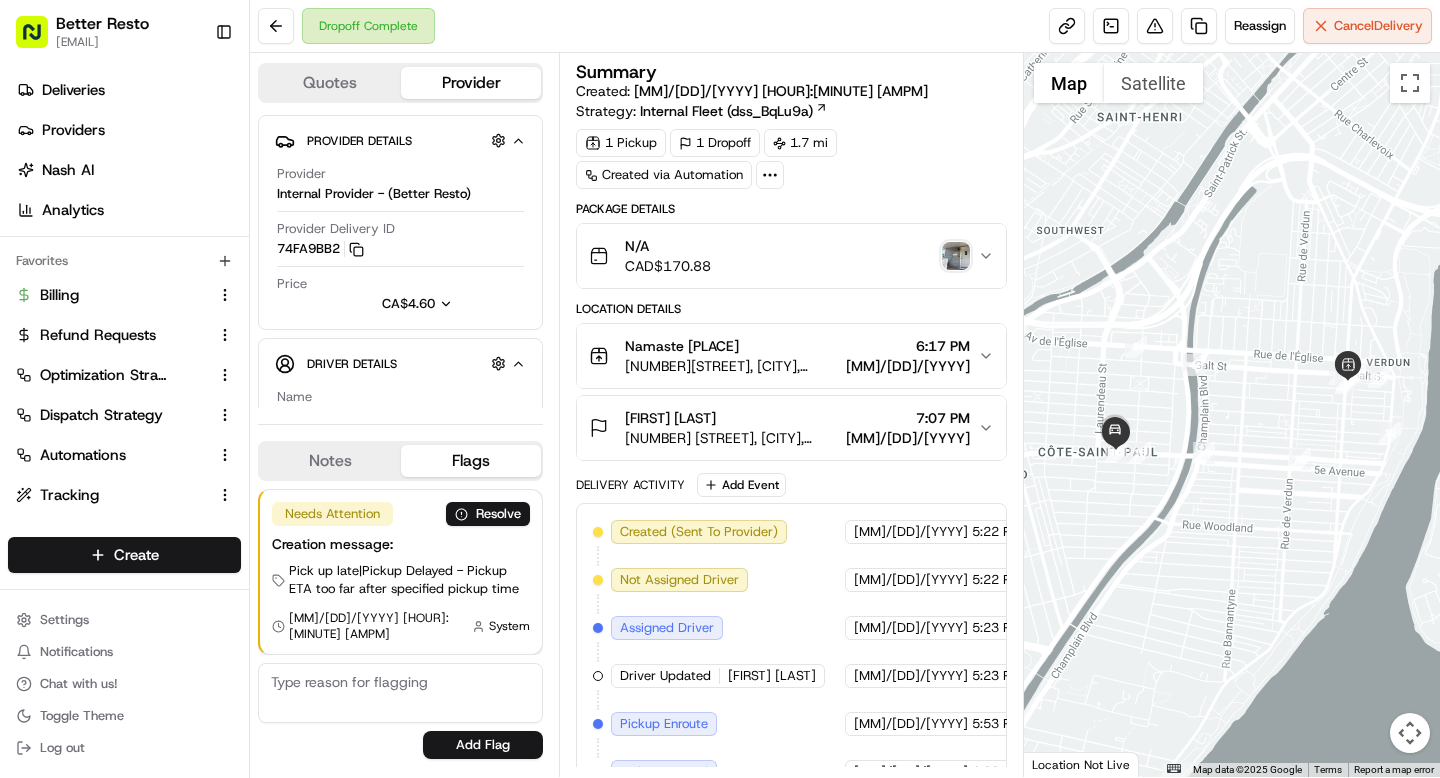 click on "N/A CAD$ 170.88" at bounding box center (783, 256) 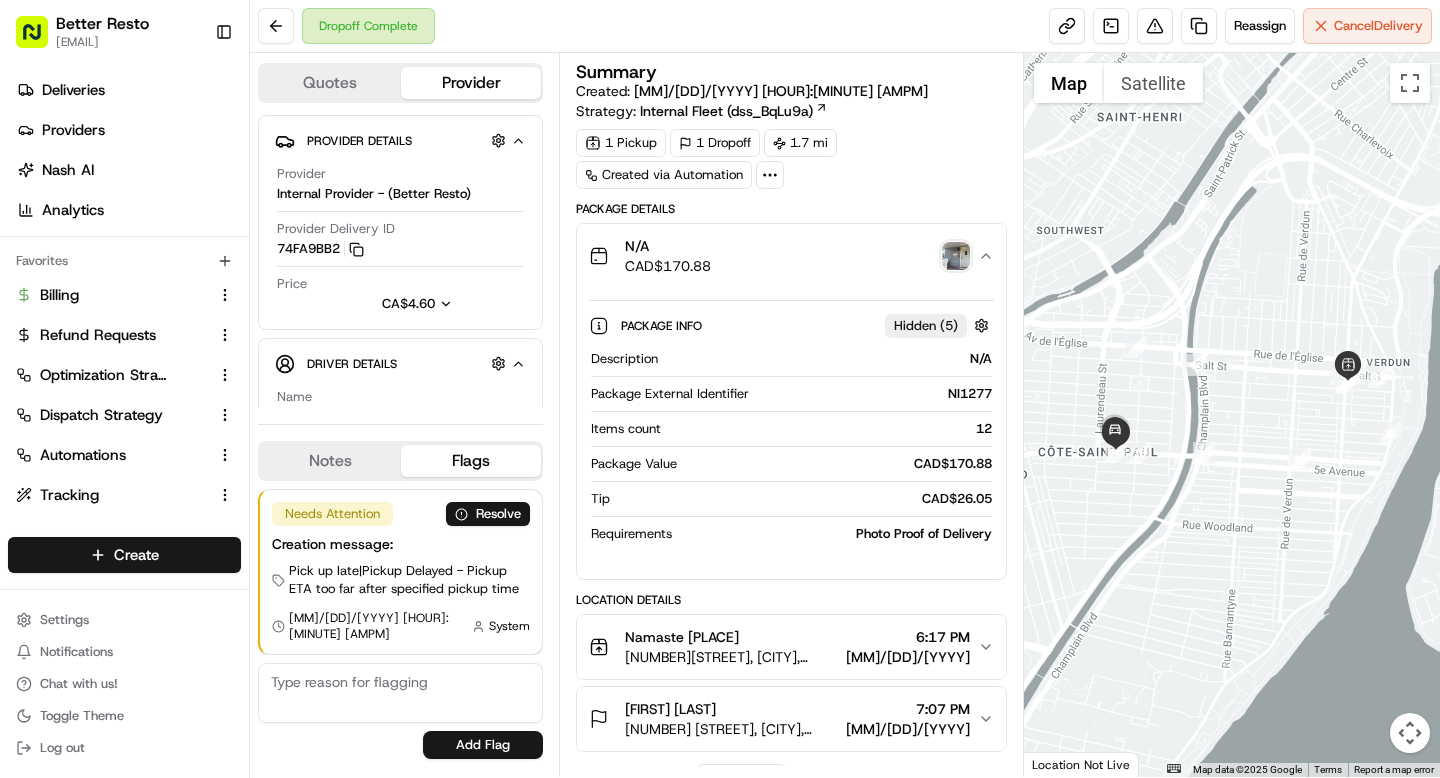 click on "CAD$ 26.05" at bounding box center [804, 499] 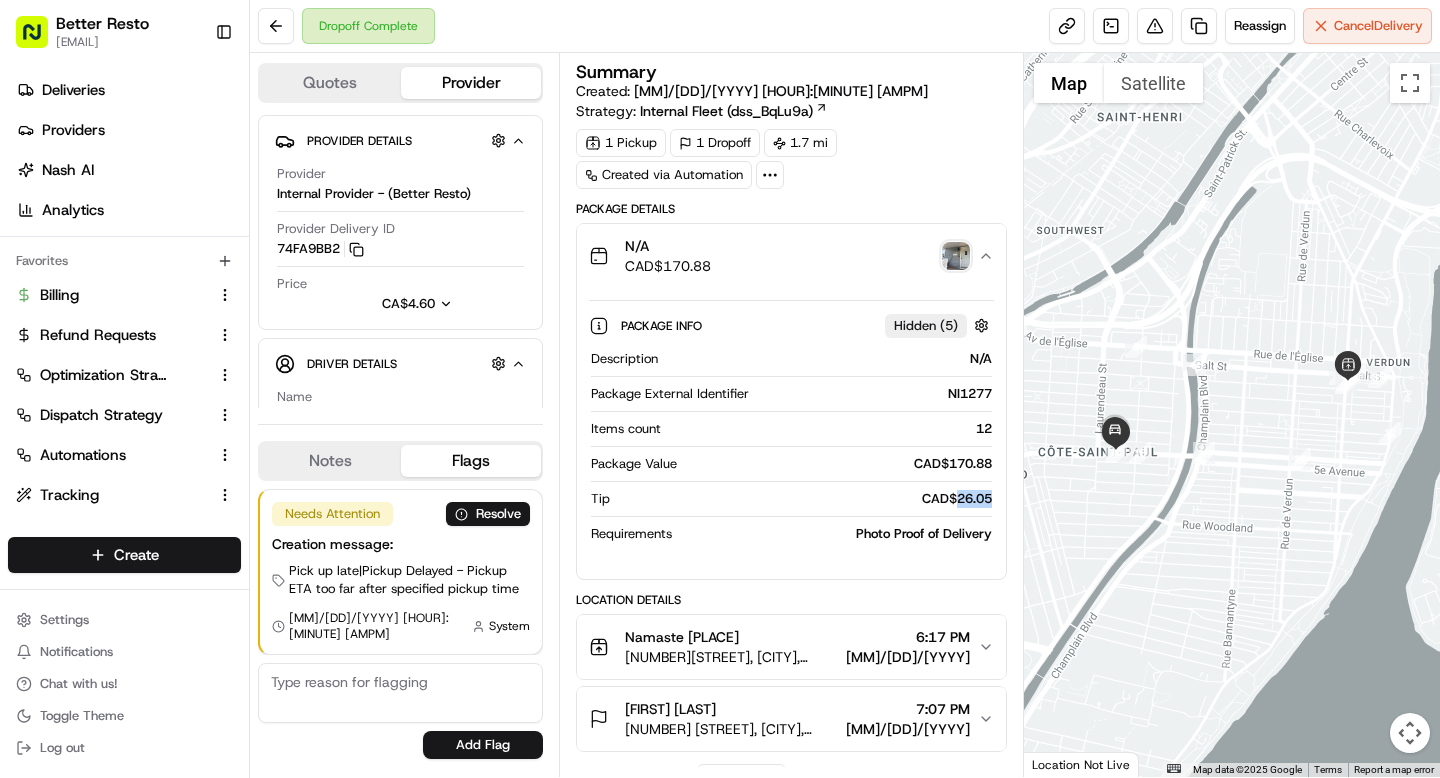 copy on "26.05" 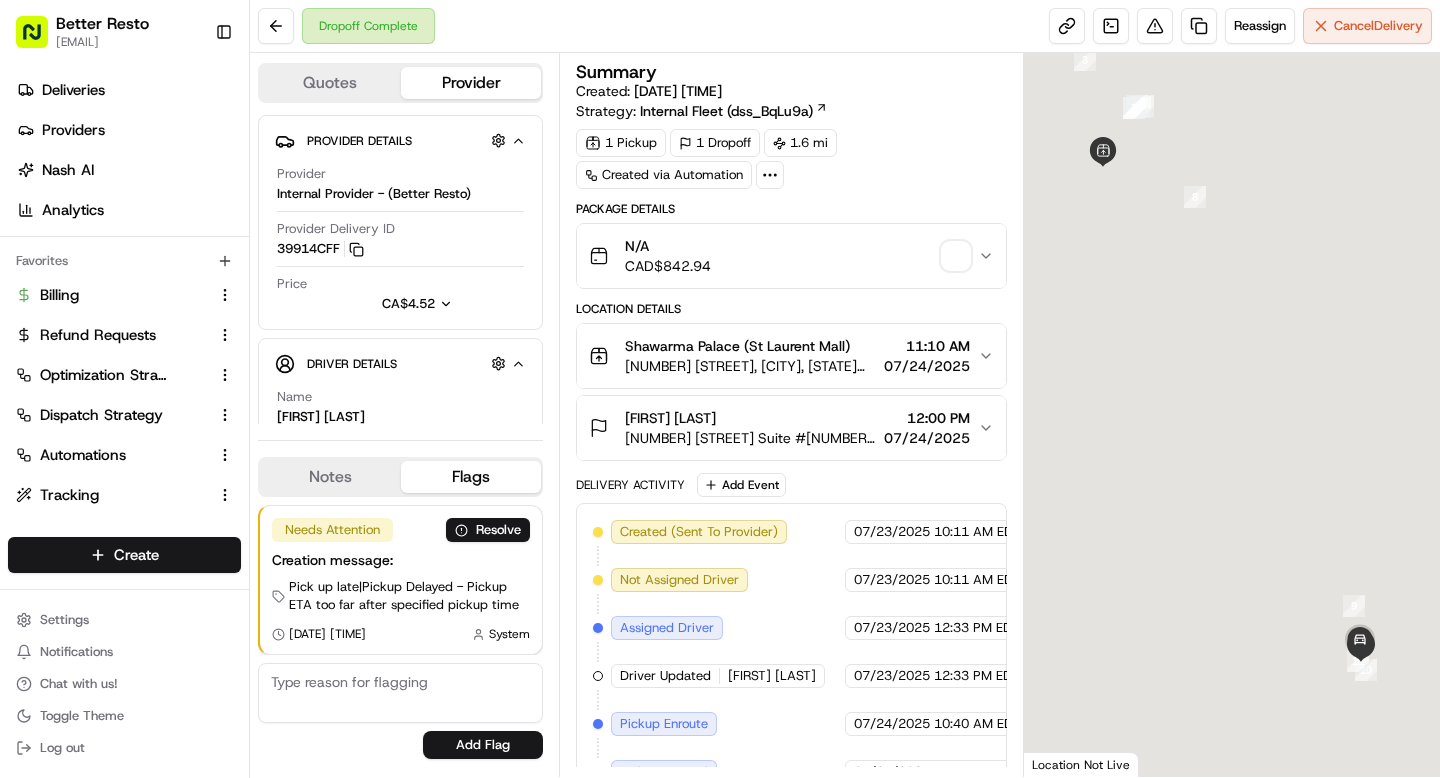 scroll, scrollTop: 0, scrollLeft: 0, axis: both 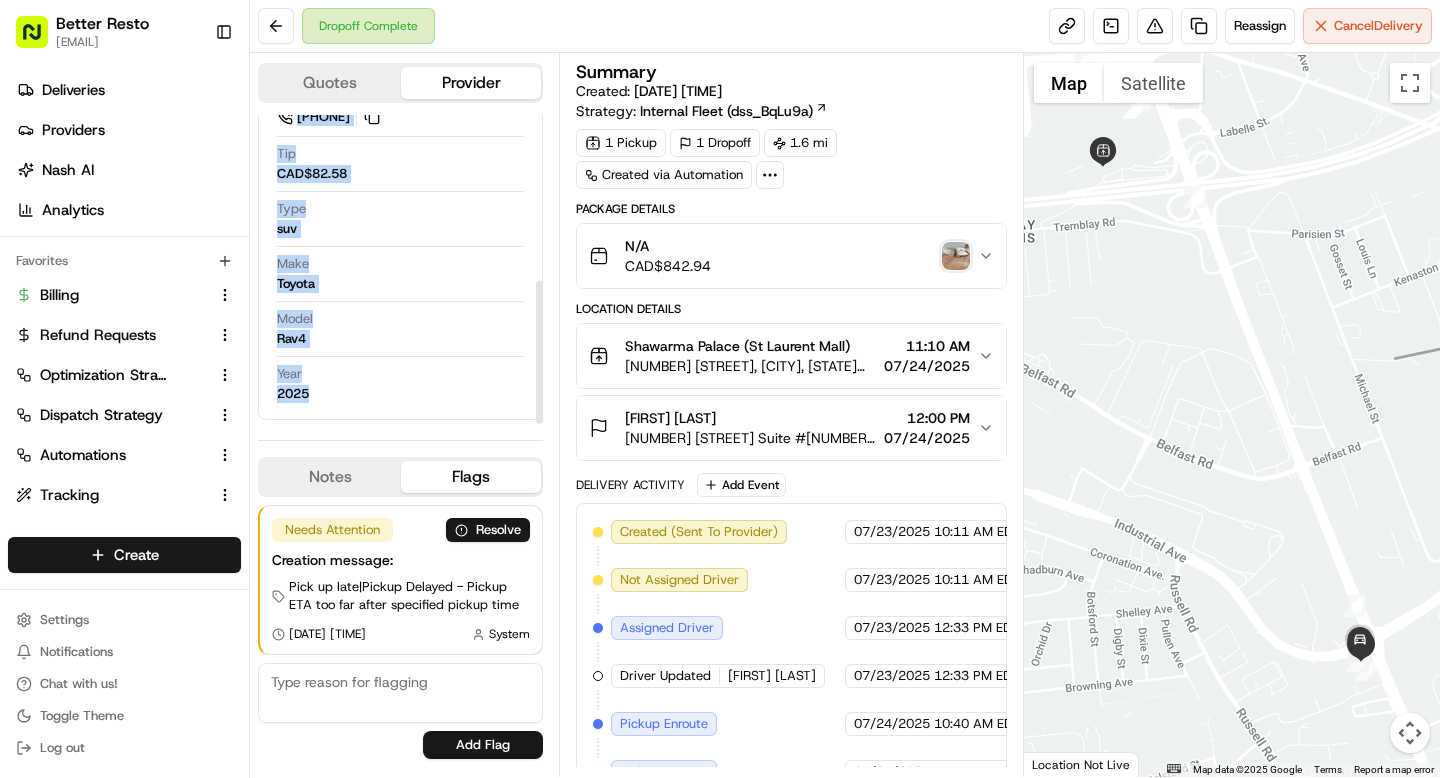 drag, startPoint x: 276, startPoint y: 414, endPoint x: 385, endPoint y: 422, distance: 109.29318 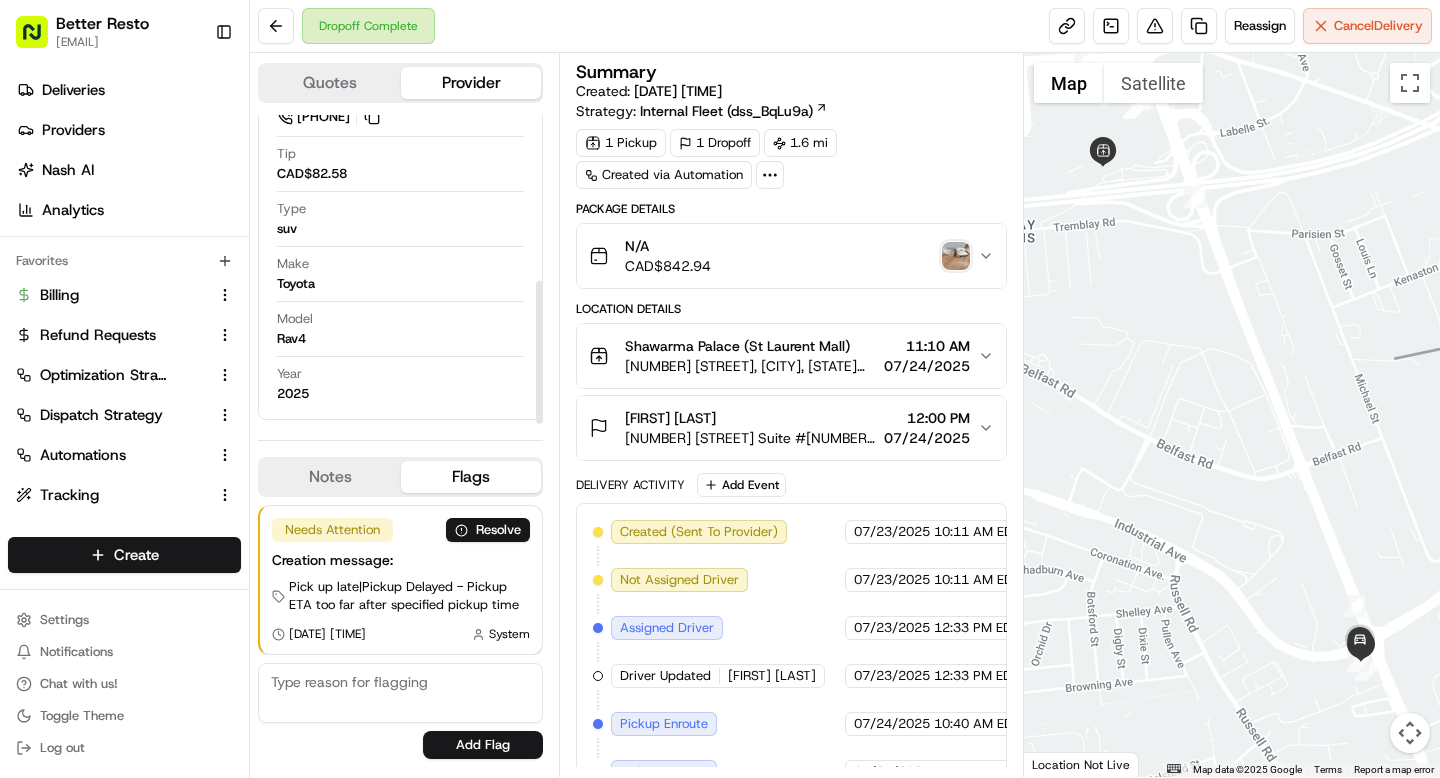 click on "Quotes Provider Provider Details Hidden ( 3 ) Provider Internal Provider - (Better Resto)   Provider Delivery ID 39914CFF Copy  39914CFF Price CA$4.52 Driver Details Hidden ( 6 ) Name [FIRST] [LAST]  sendy Phone Number [PHONE] Tip CAD$82.58 Type suv Make Toyota  Model Rav4  Year 2025 Notes Flags mas@example.com Add Note Needs Attention Resolve Creation message:  Pick up late  |  Pickup Delayed - Pickup ETA too far after specified pickup time [DATE] [TIME] System mas@example.com Add Flag" at bounding box center [404, 415] 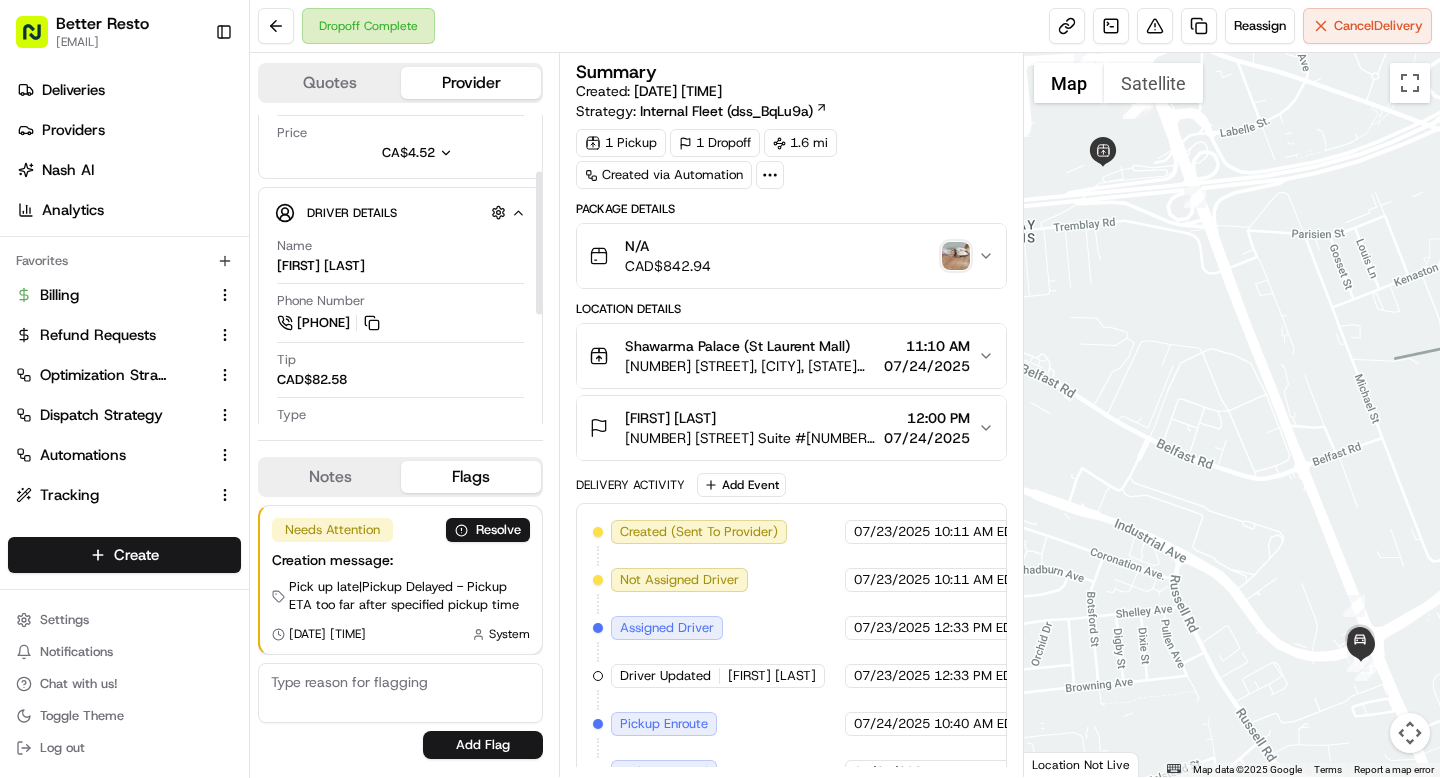 scroll, scrollTop: 105, scrollLeft: 0, axis: vertical 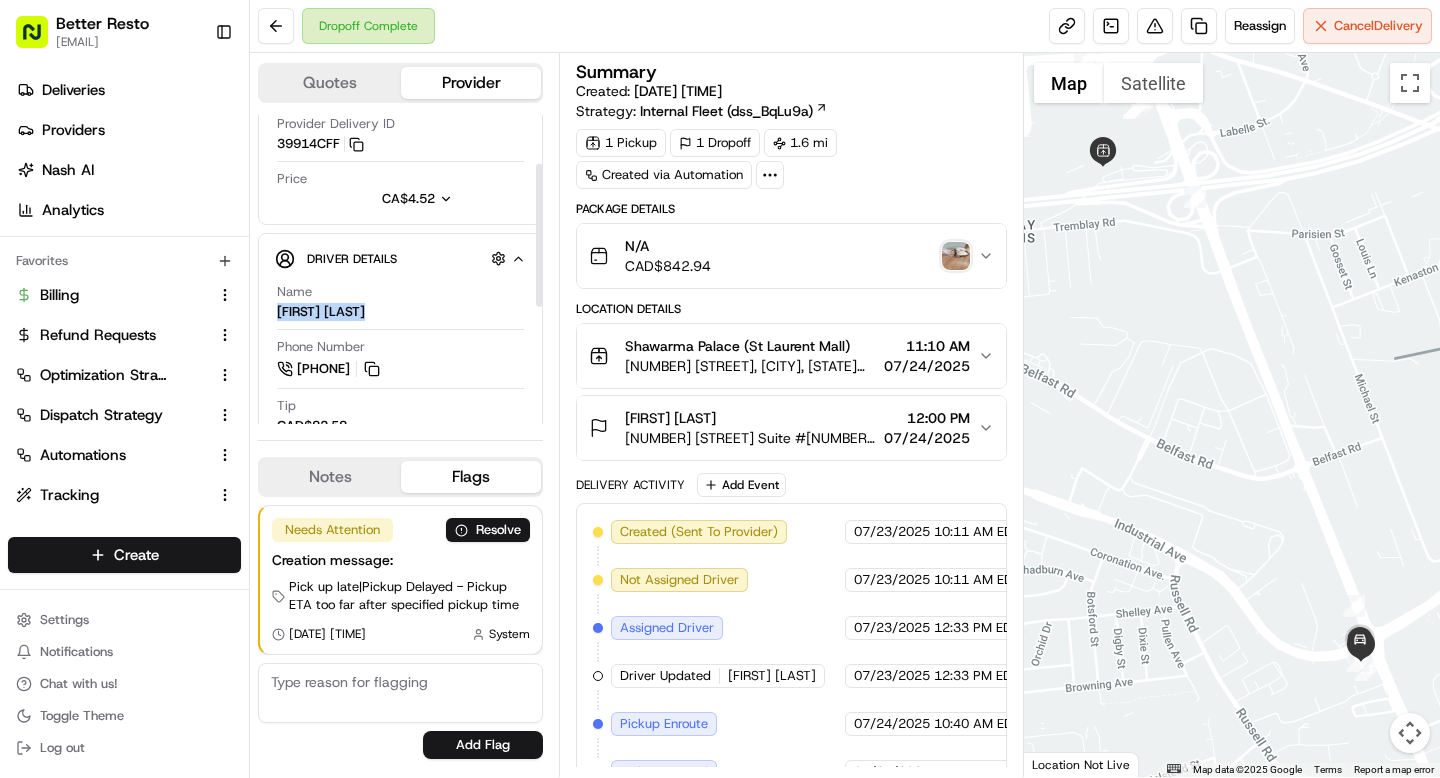 drag, startPoint x: 278, startPoint y: 310, endPoint x: 360, endPoint y: 313, distance: 82.05486 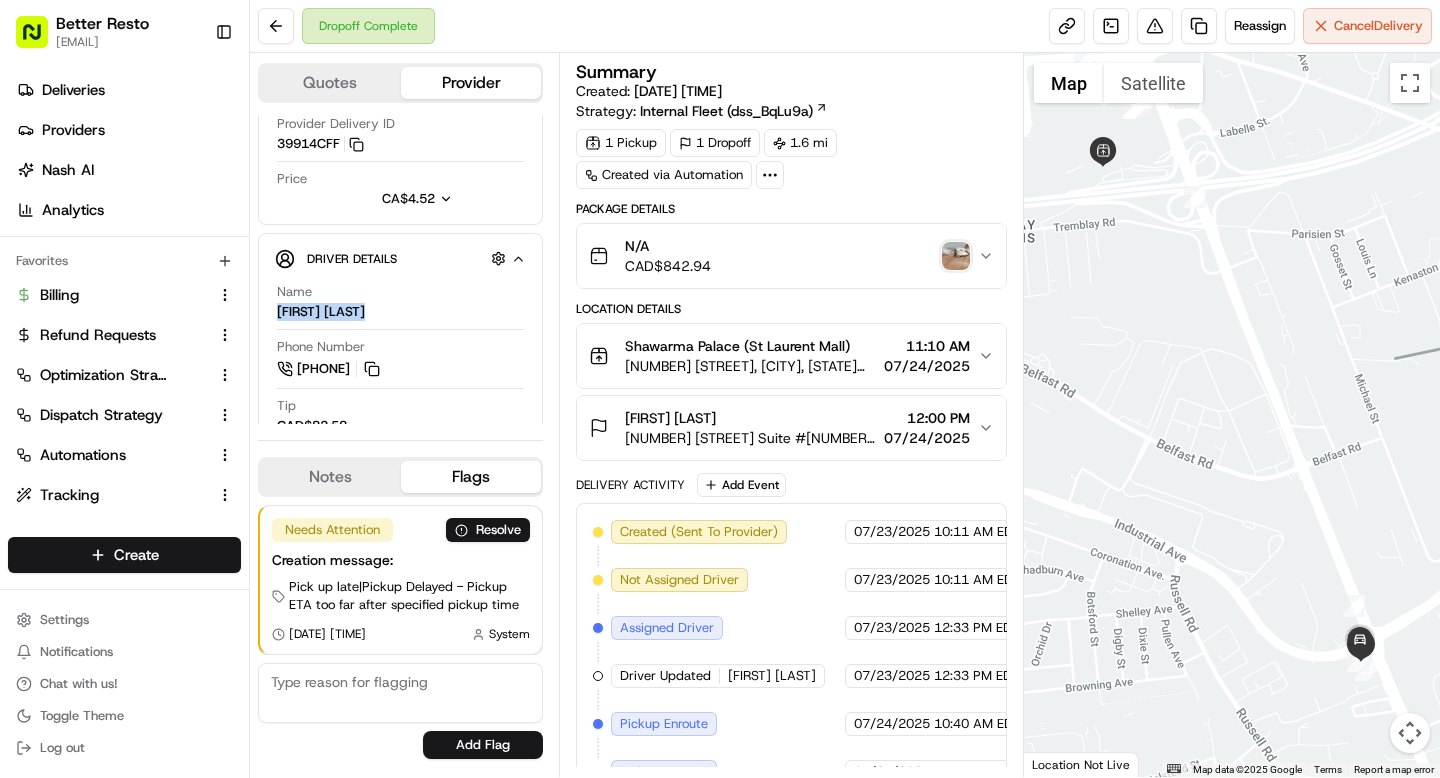 click at bounding box center (956, 256) 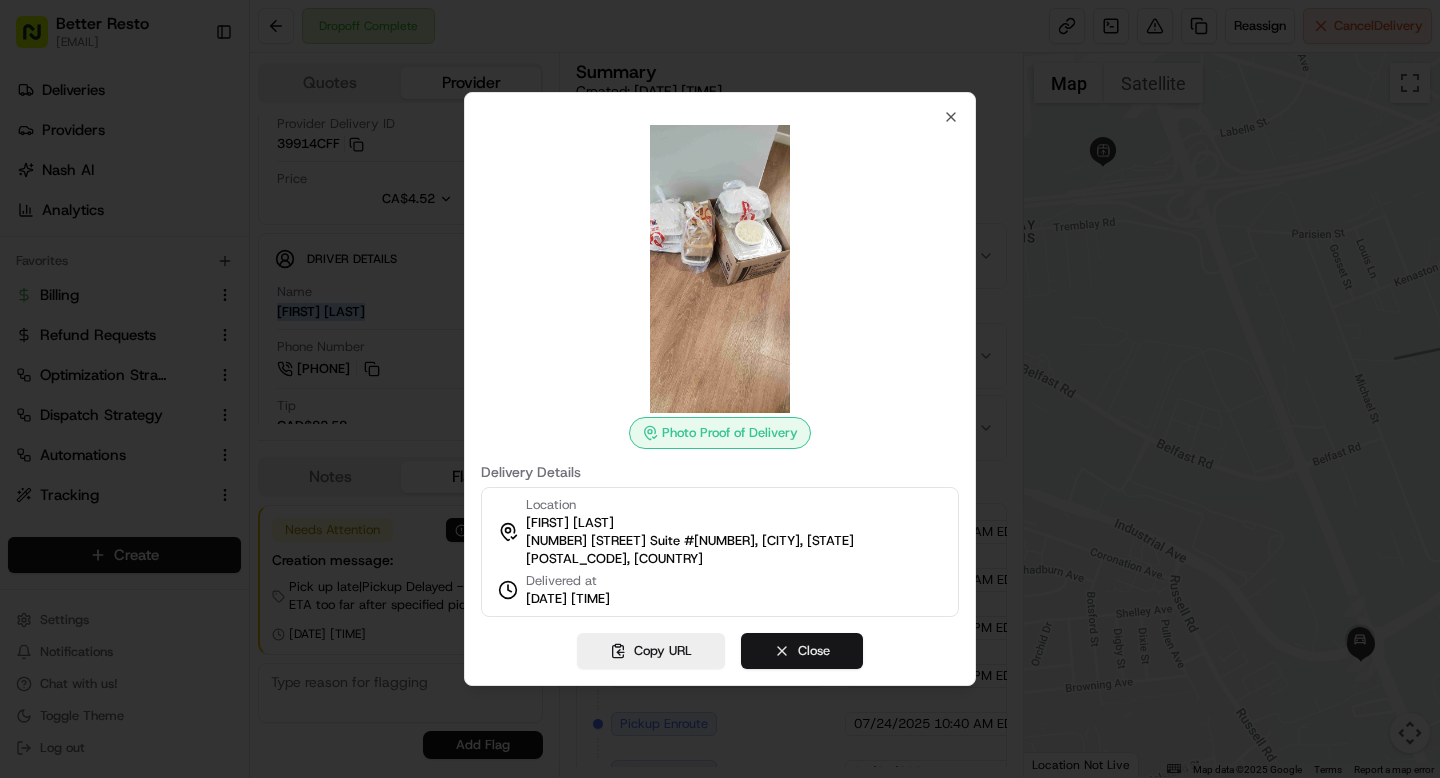 click on "Close" at bounding box center (802, 651) 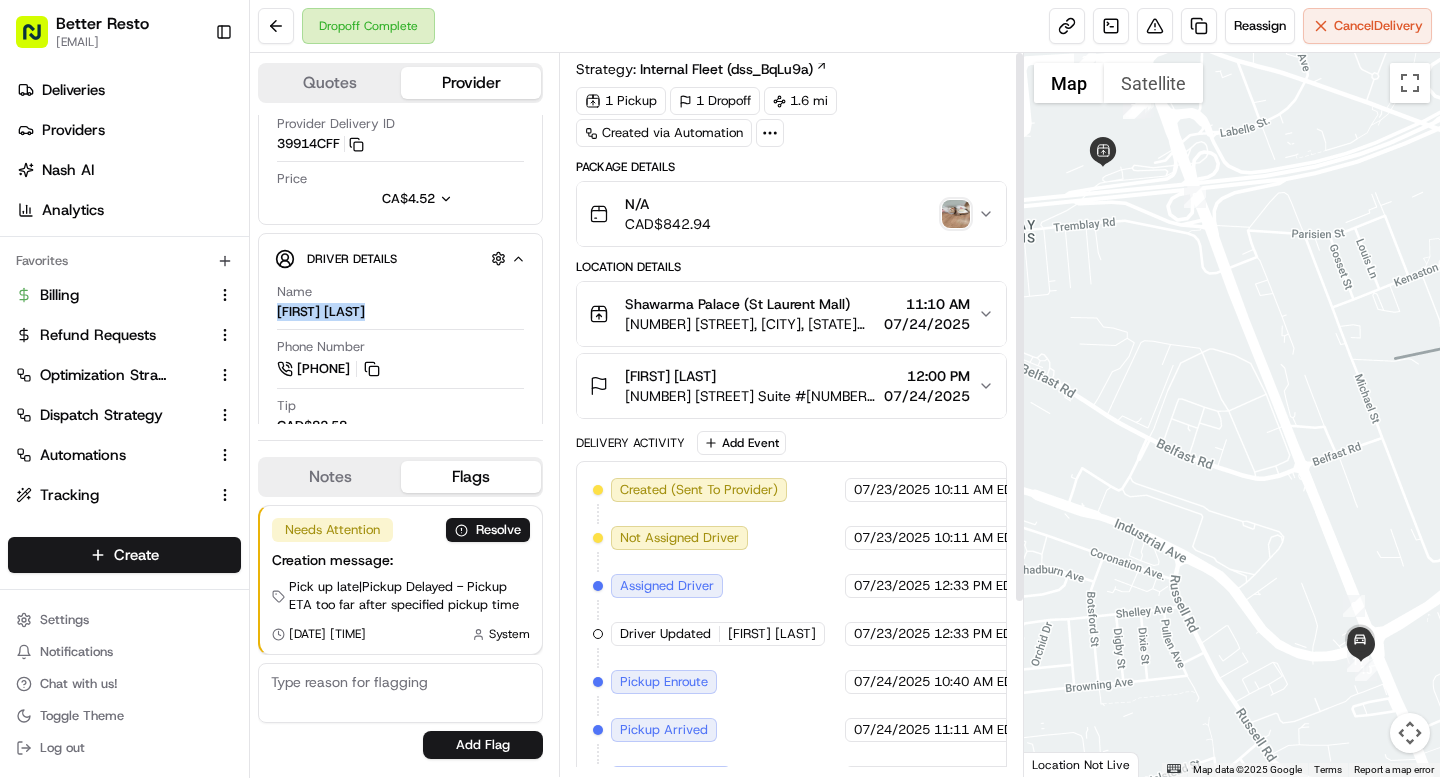 scroll, scrollTop: 0, scrollLeft: 0, axis: both 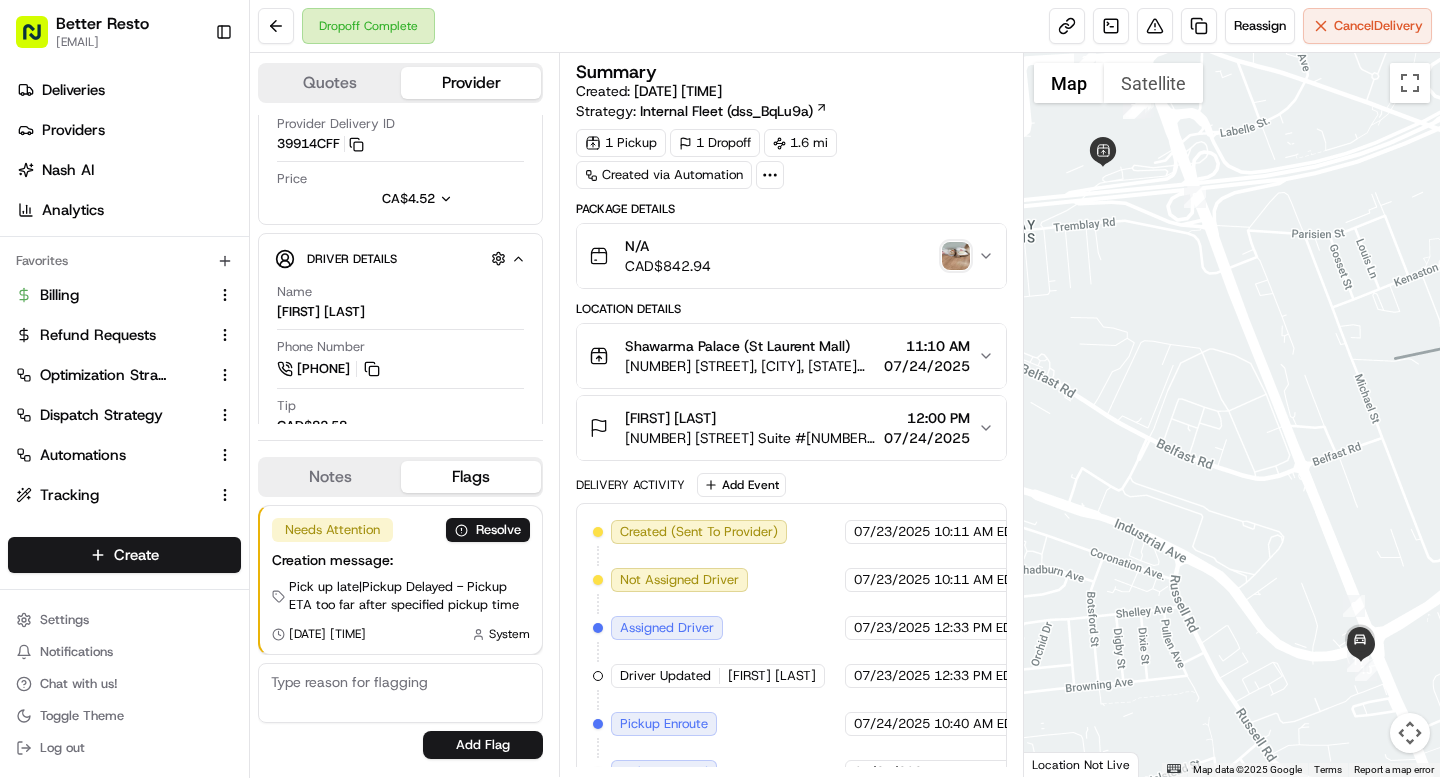 click on "N/A CAD$ 842.94" at bounding box center [783, 256] 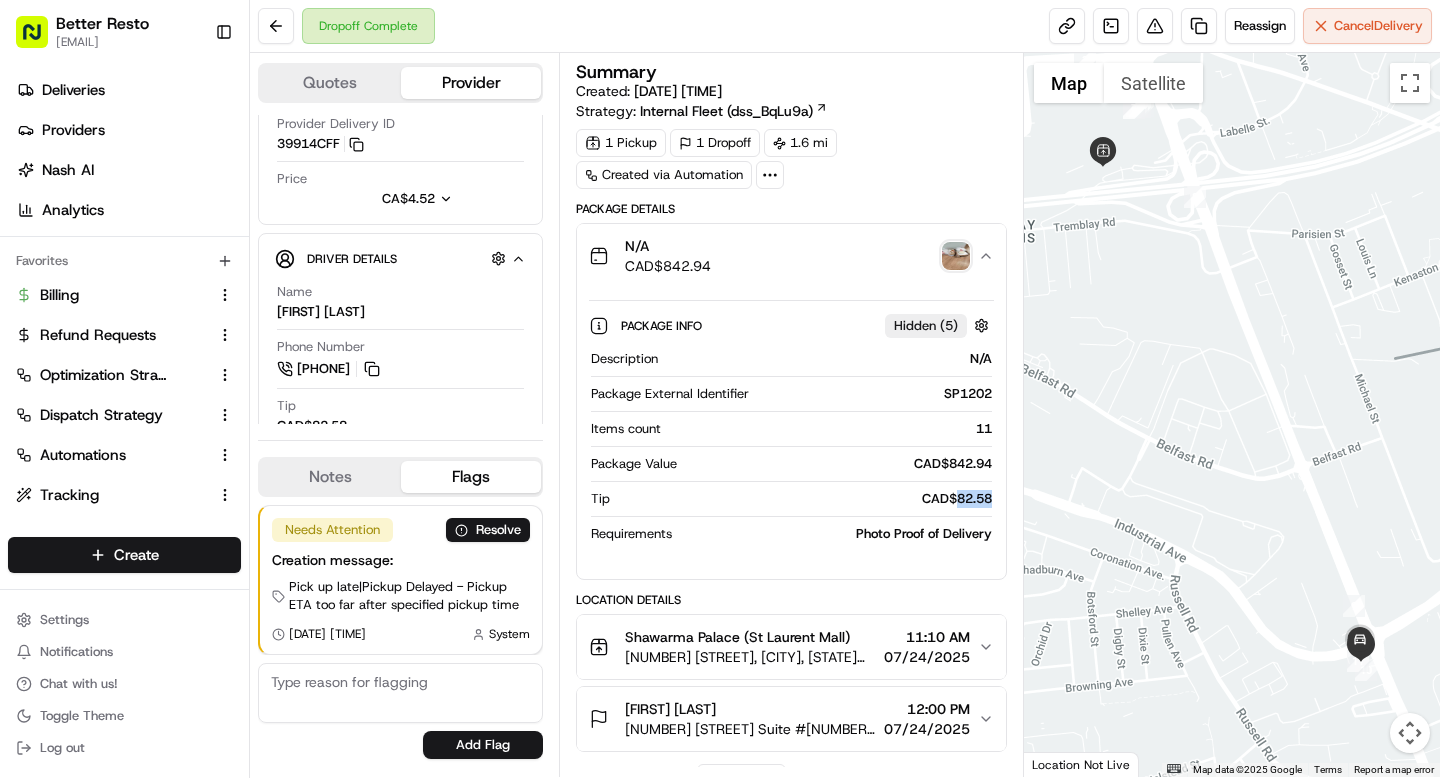 drag, startPoint x: 956, startPoint y: 499, endPoint x: 987, endPoint y: 499, distance: 31 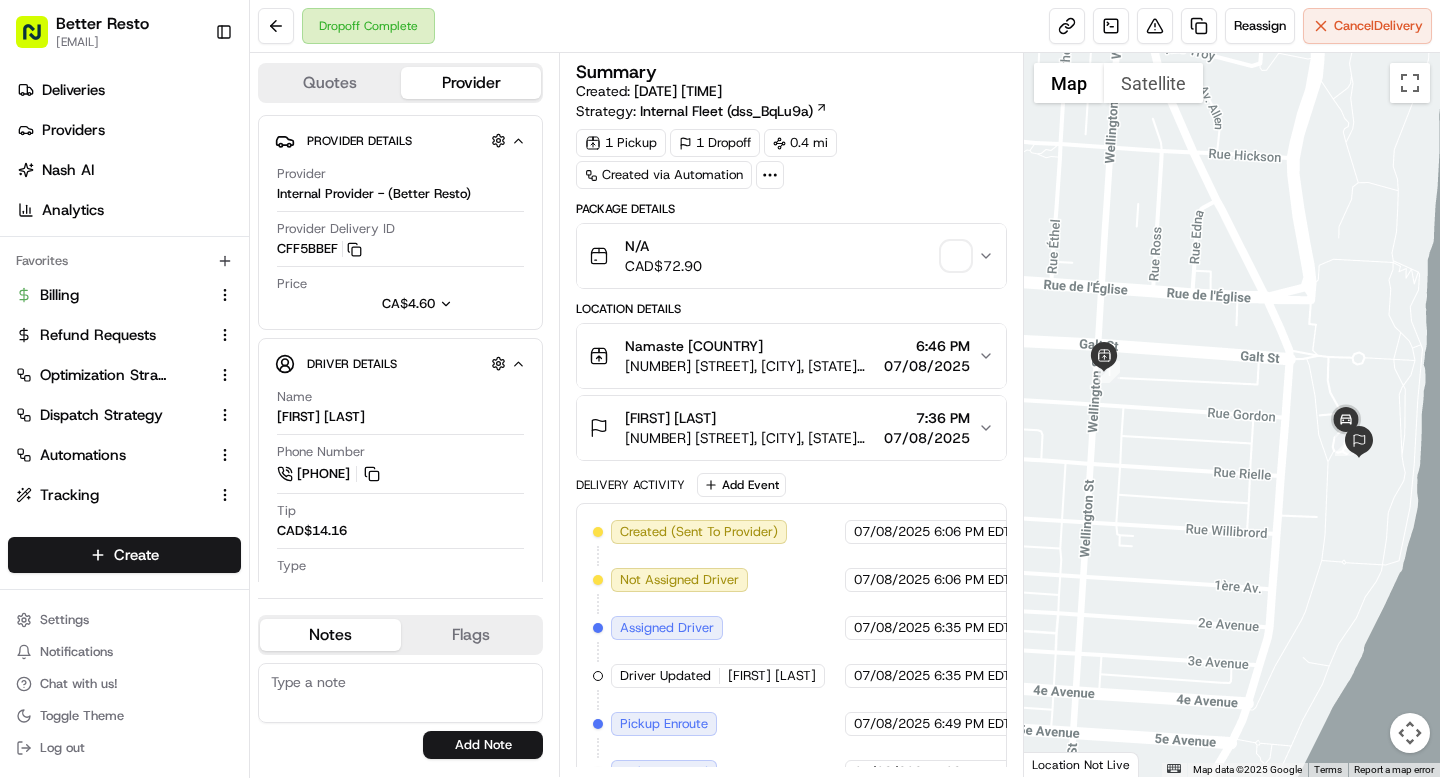 scroll, scrollTop: 0, scrollLeft: 0, axis: both 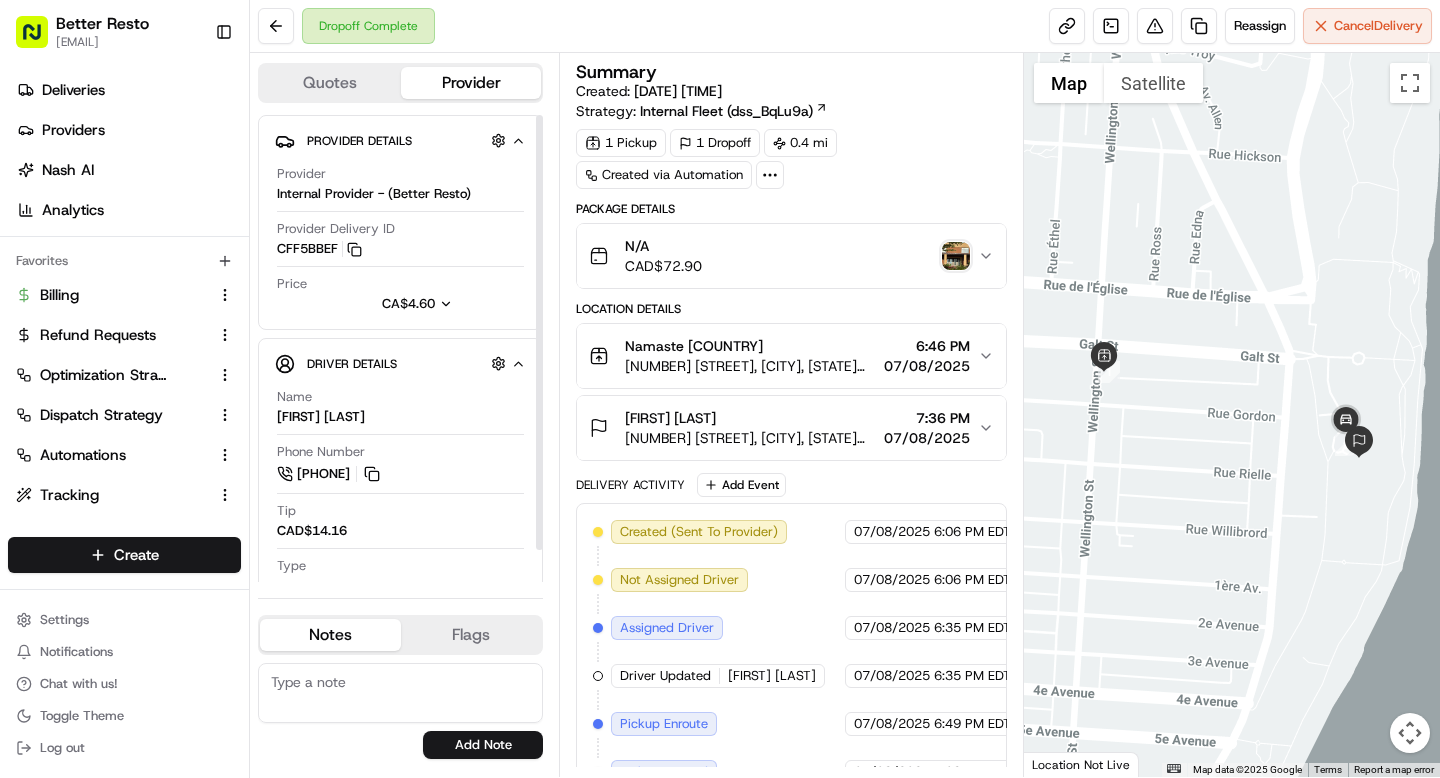 click on "N/A CAD$ 72.90" at bounding box center (783, 256) 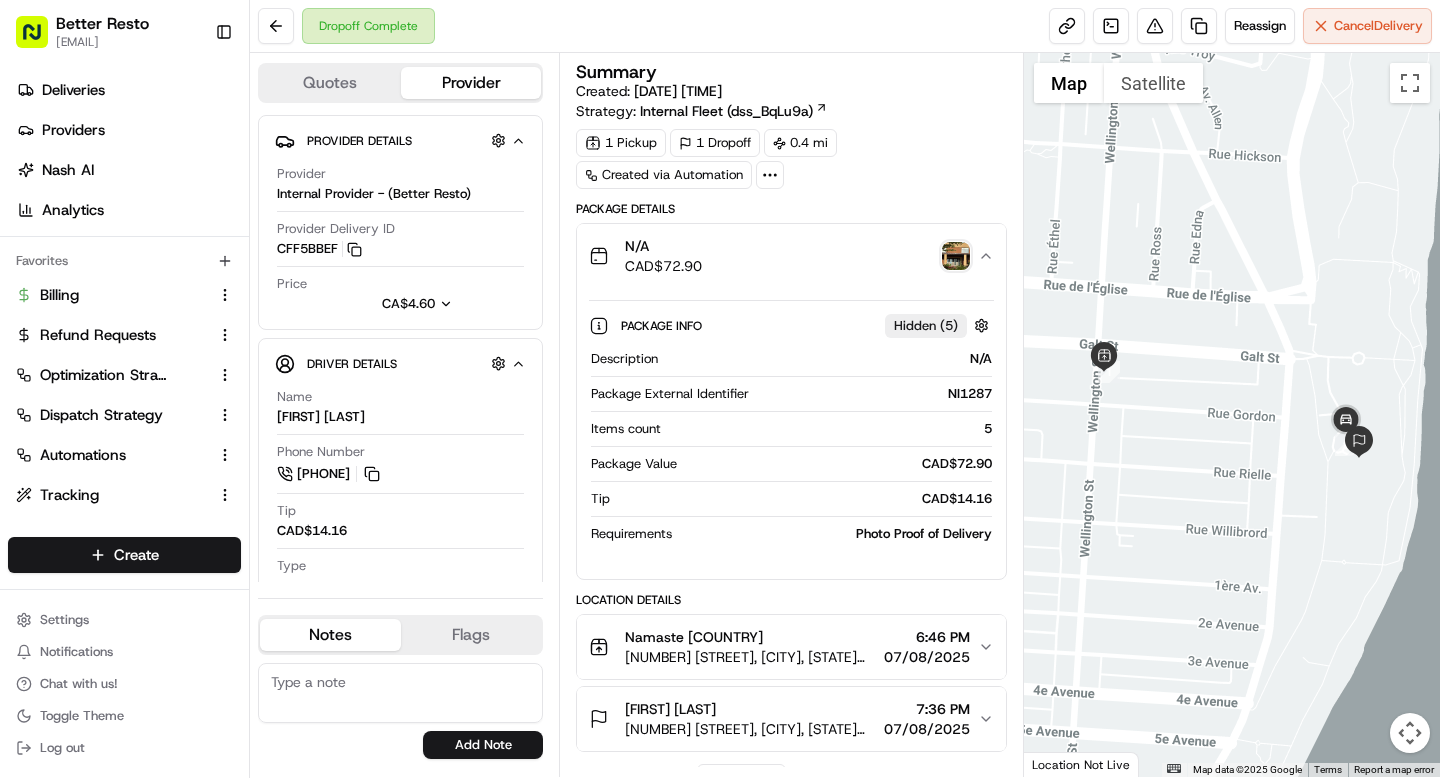 click on "CAD$ 14.16" at bounding box center (804, 499) 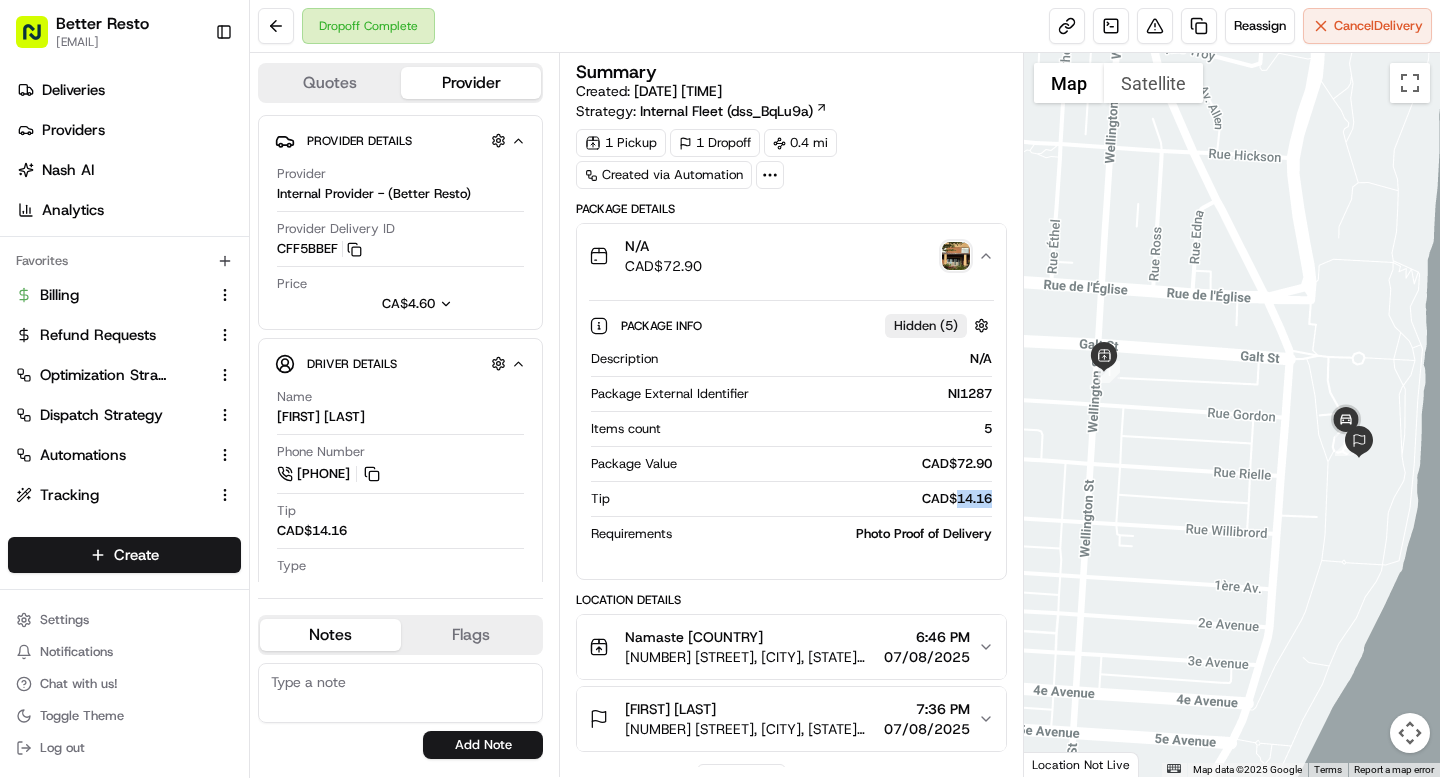 copy on "14.16" 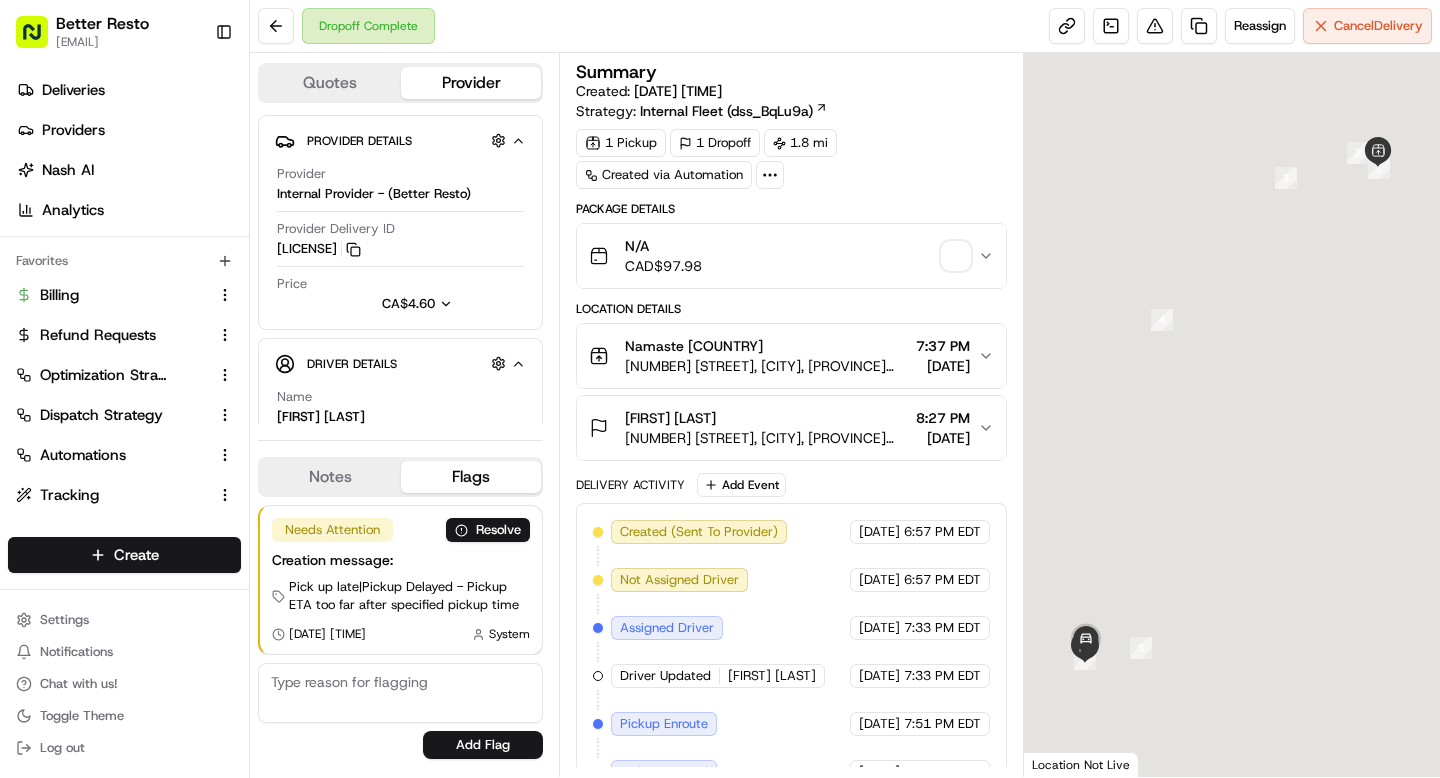 scroll, scrollTop: 0, scrollLeft: 0, axis: both 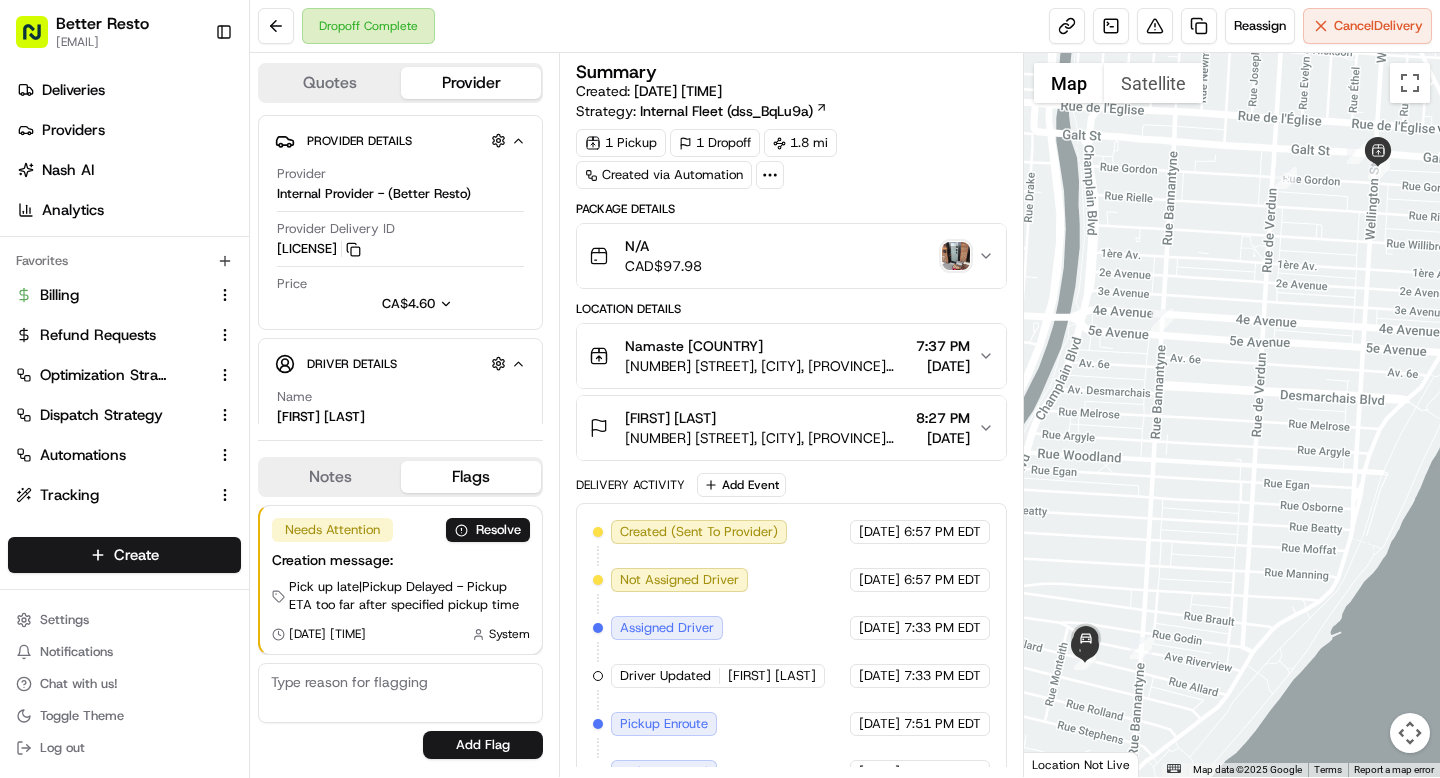 click on "N/A CAD$ 97.98" at bounding box center (783, 256) 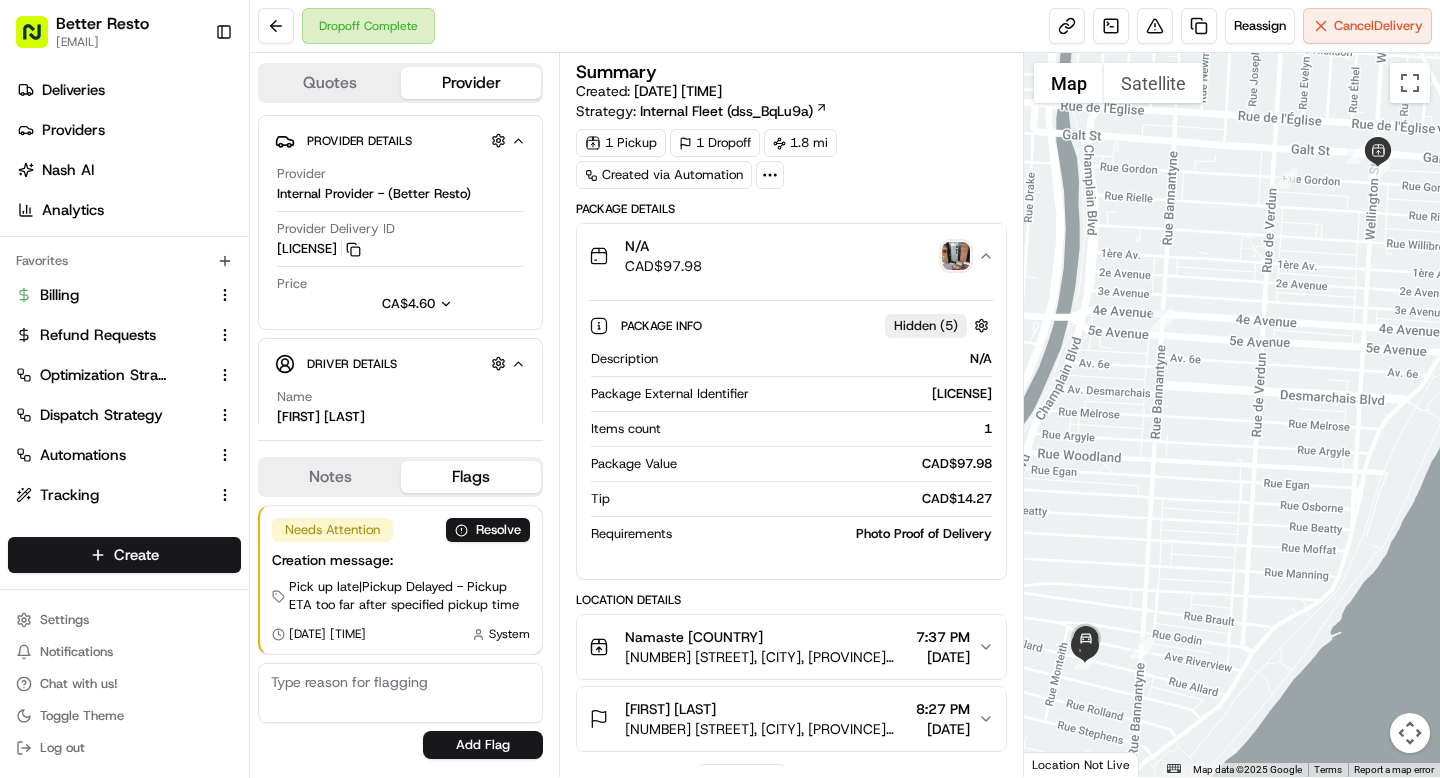click on "CAD$ 14.27" at bounding box center (804, 499) 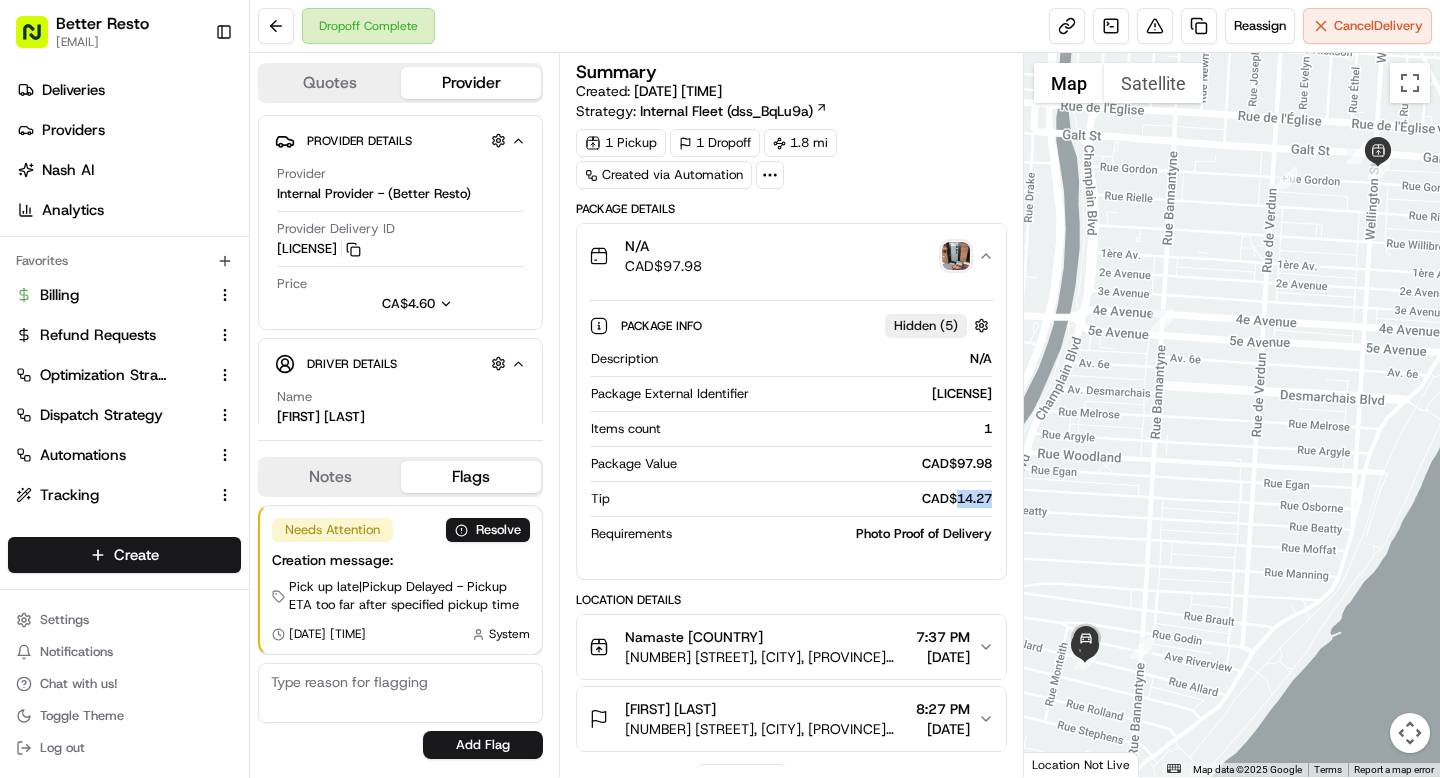 copy on "14.27" 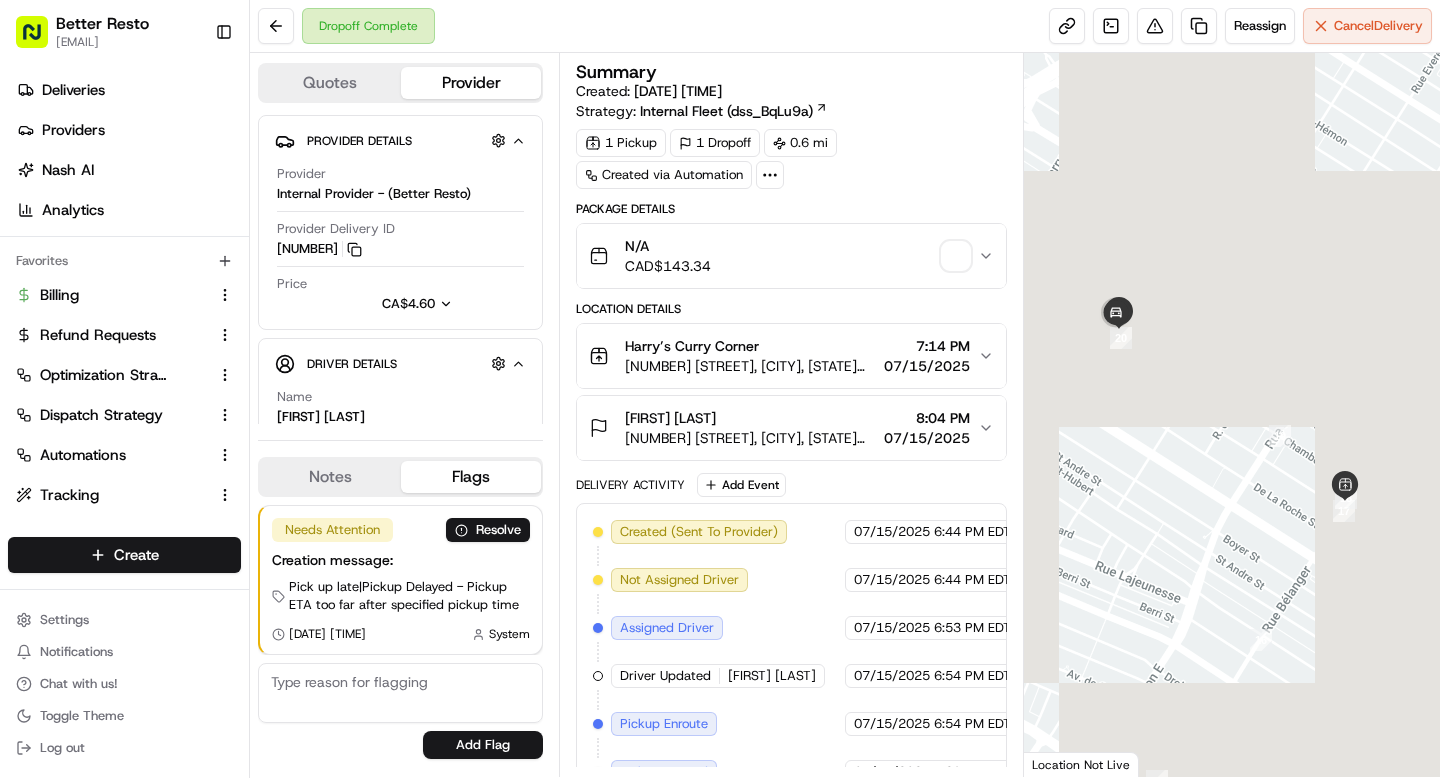 scroll, scrollTop: 0, scrollLeft: 0, axis: both 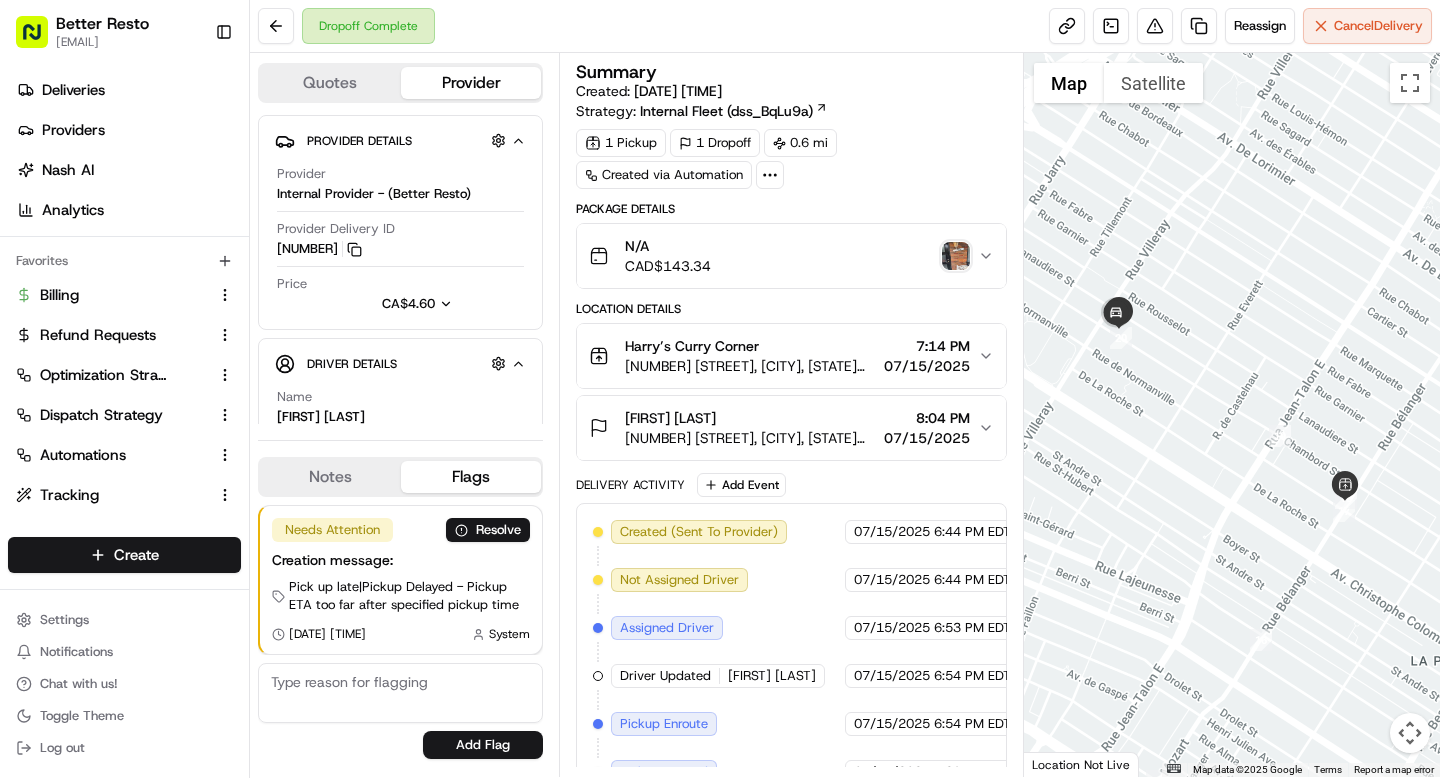 click on "N/A CAD$ 143.34" at bounding box center [783, 256] 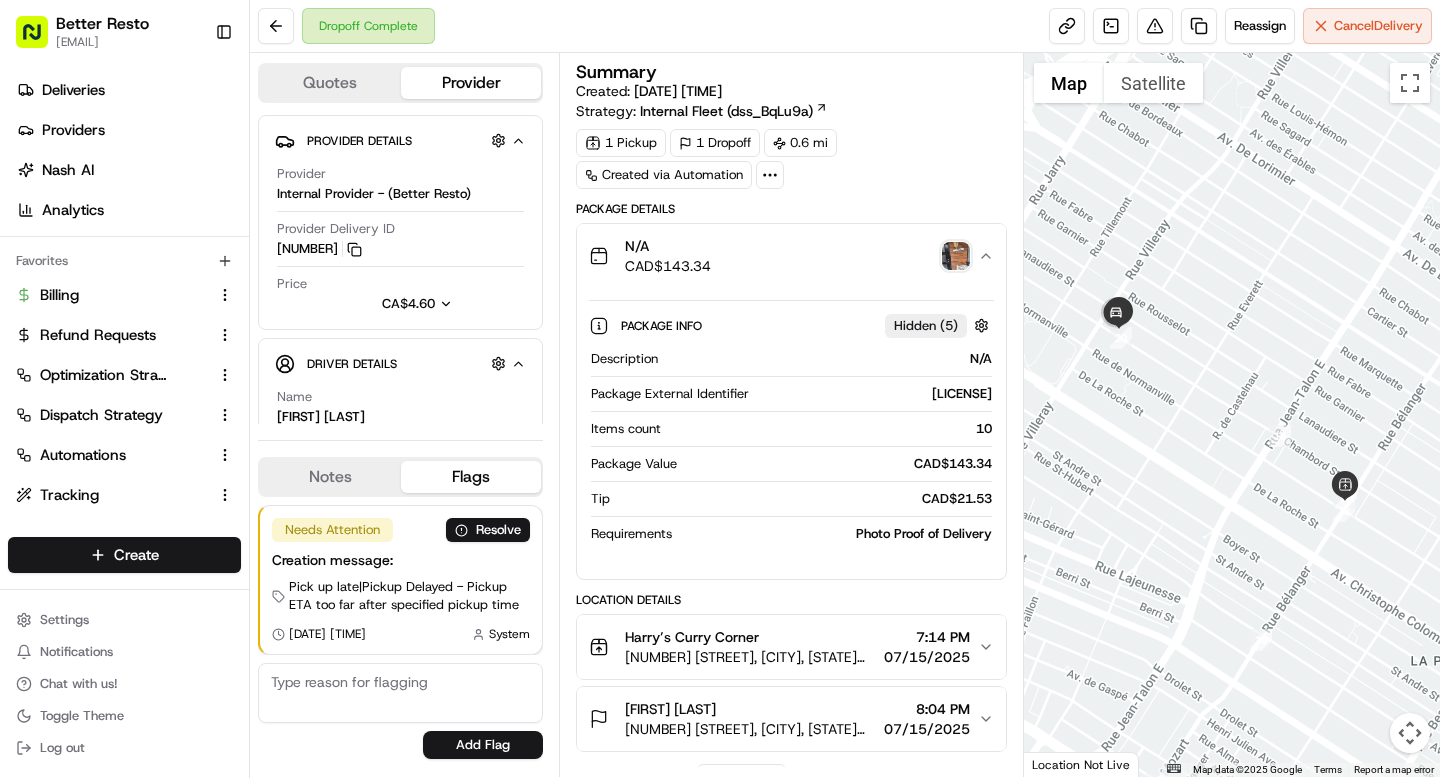 click on "CAD$ 21.53" at bounding box center (804, 499) 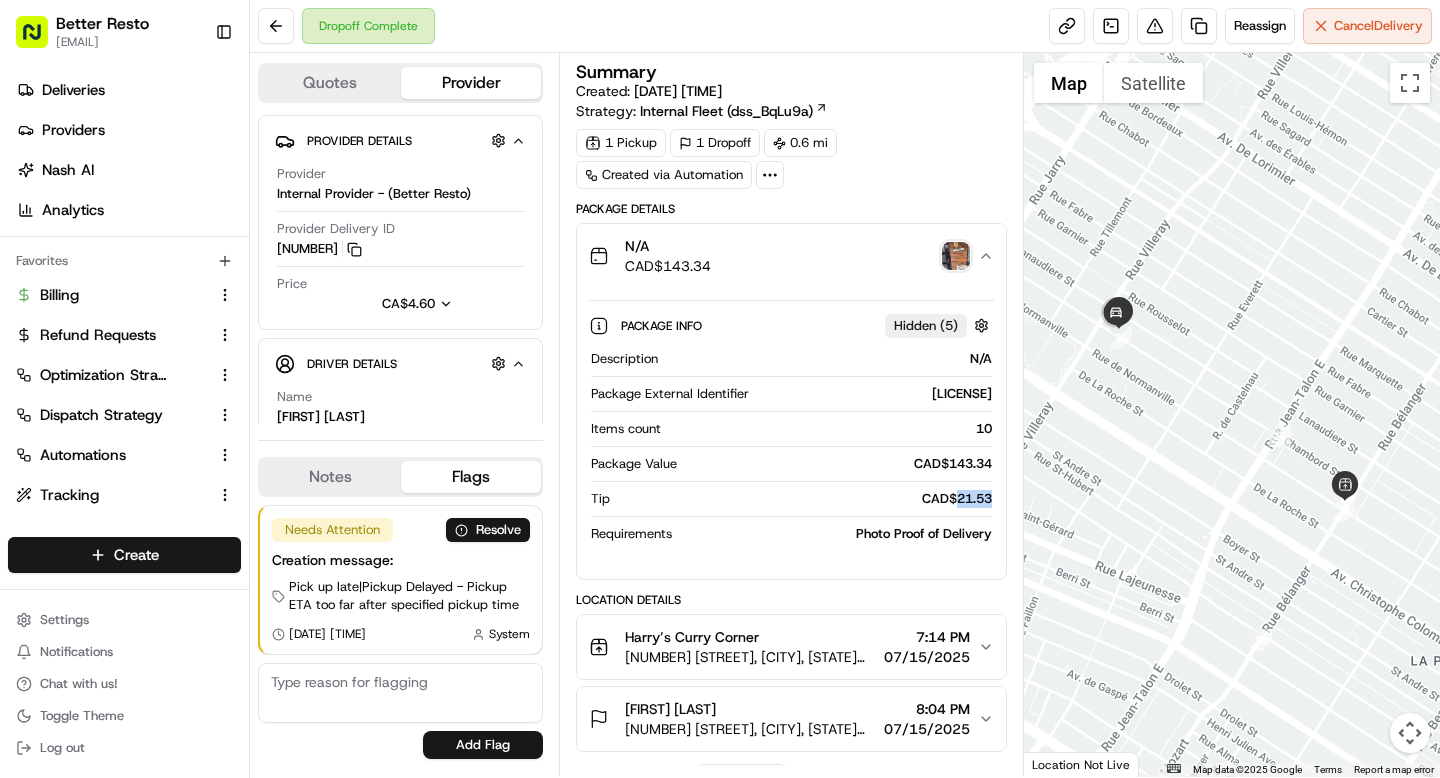 copy on "21.53" 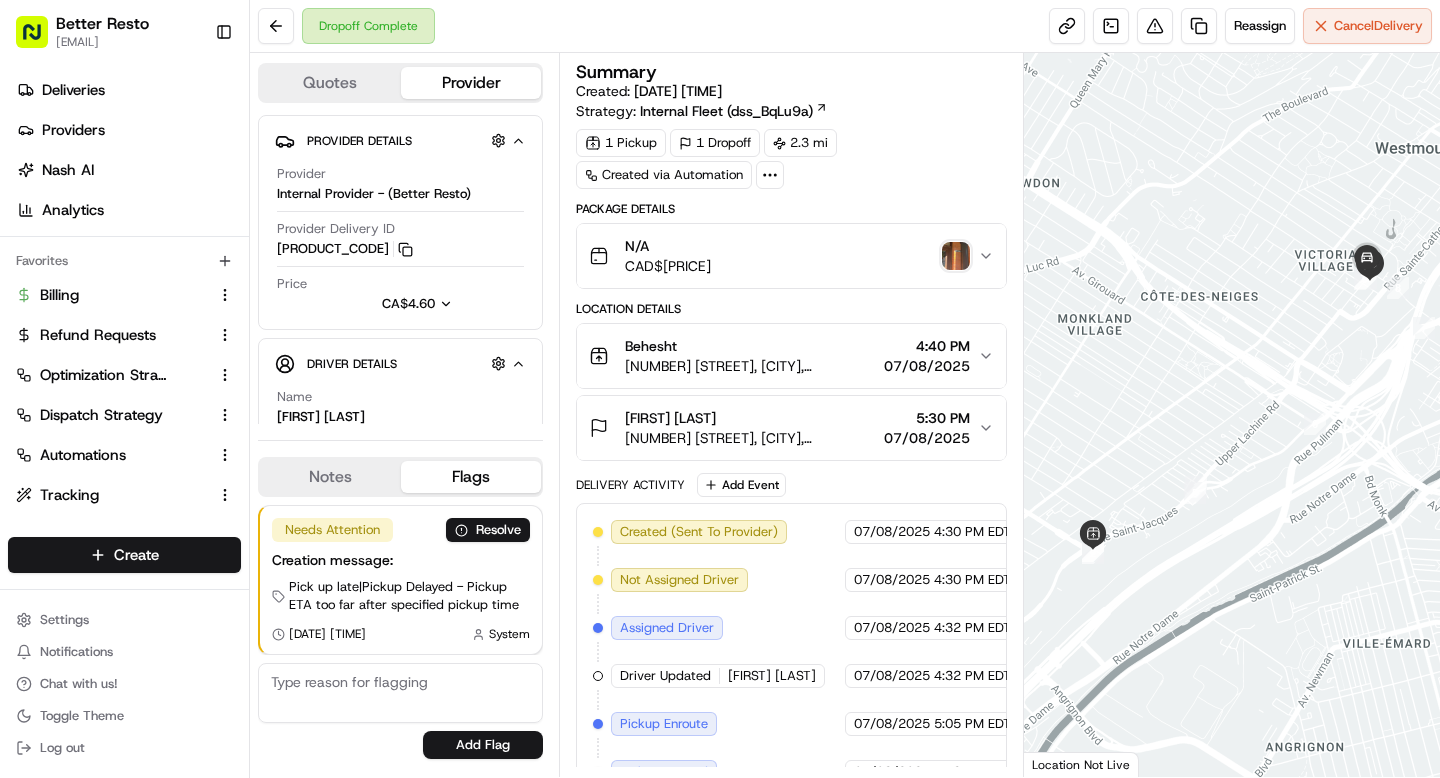 scroll, scrollTop: 0, scrollLeft: 0, axis: both 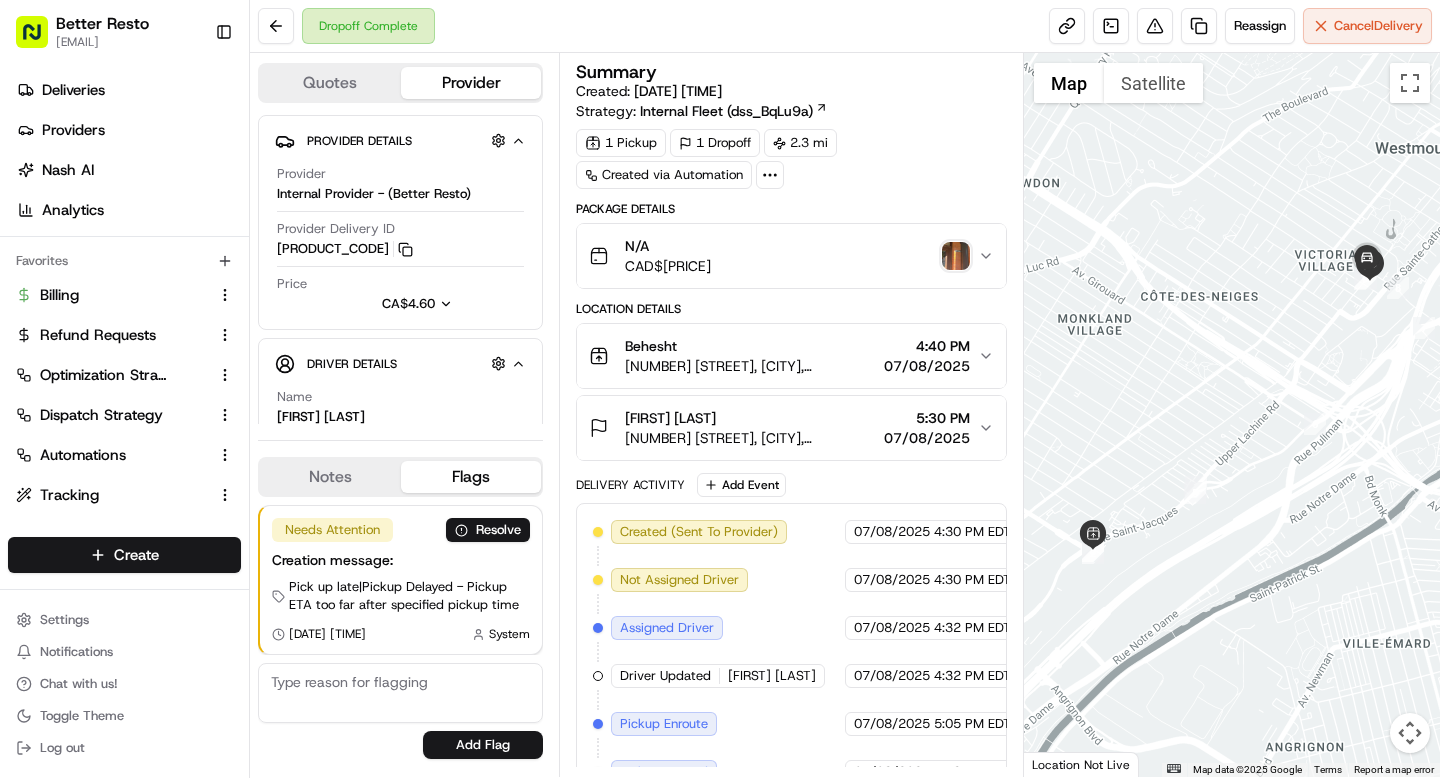 click on "N/A CAD$ 339.80" at bounding box center [783, 256] 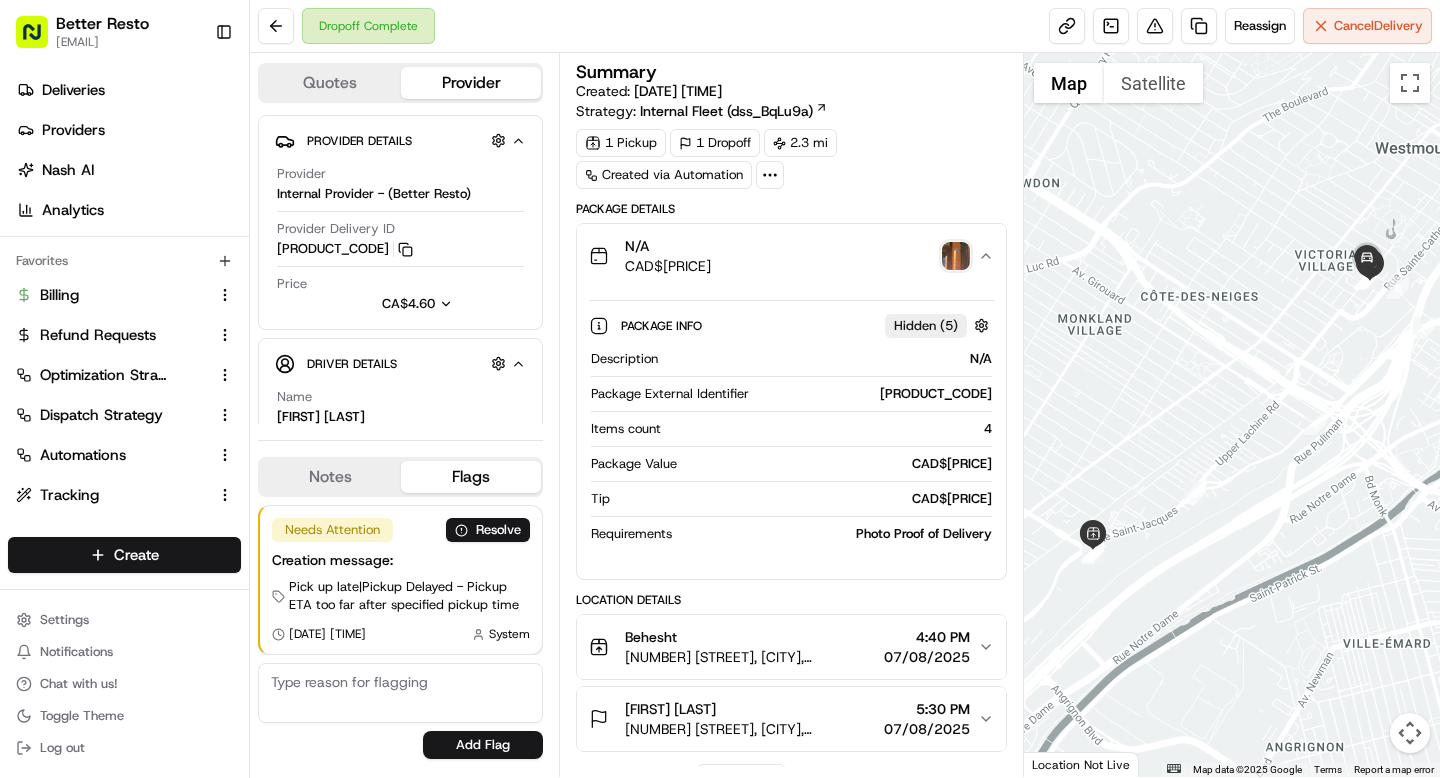 click on "CAD$ 19.42" at bounding box center (804, 499) 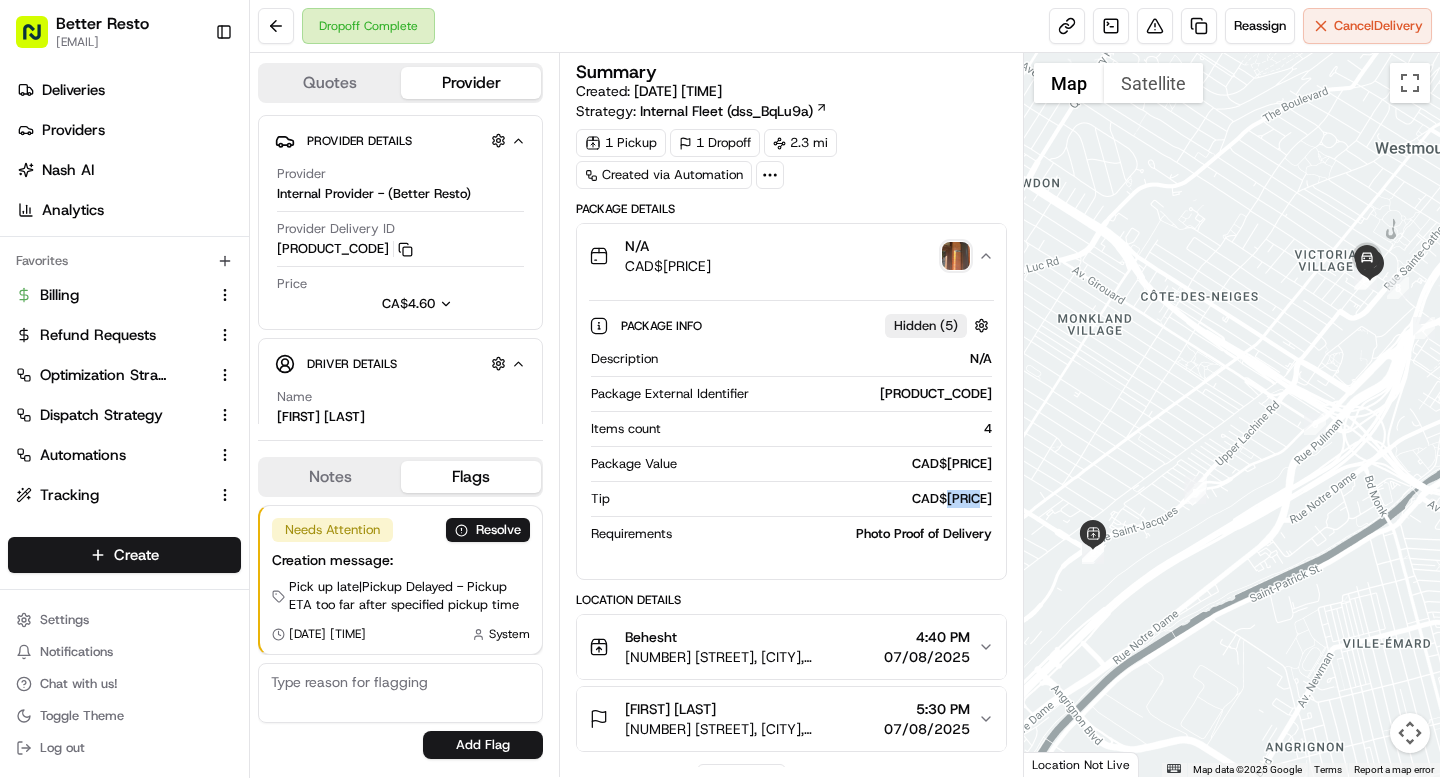 click on "CAD$ 19.42" at bounding box center (804, 499) 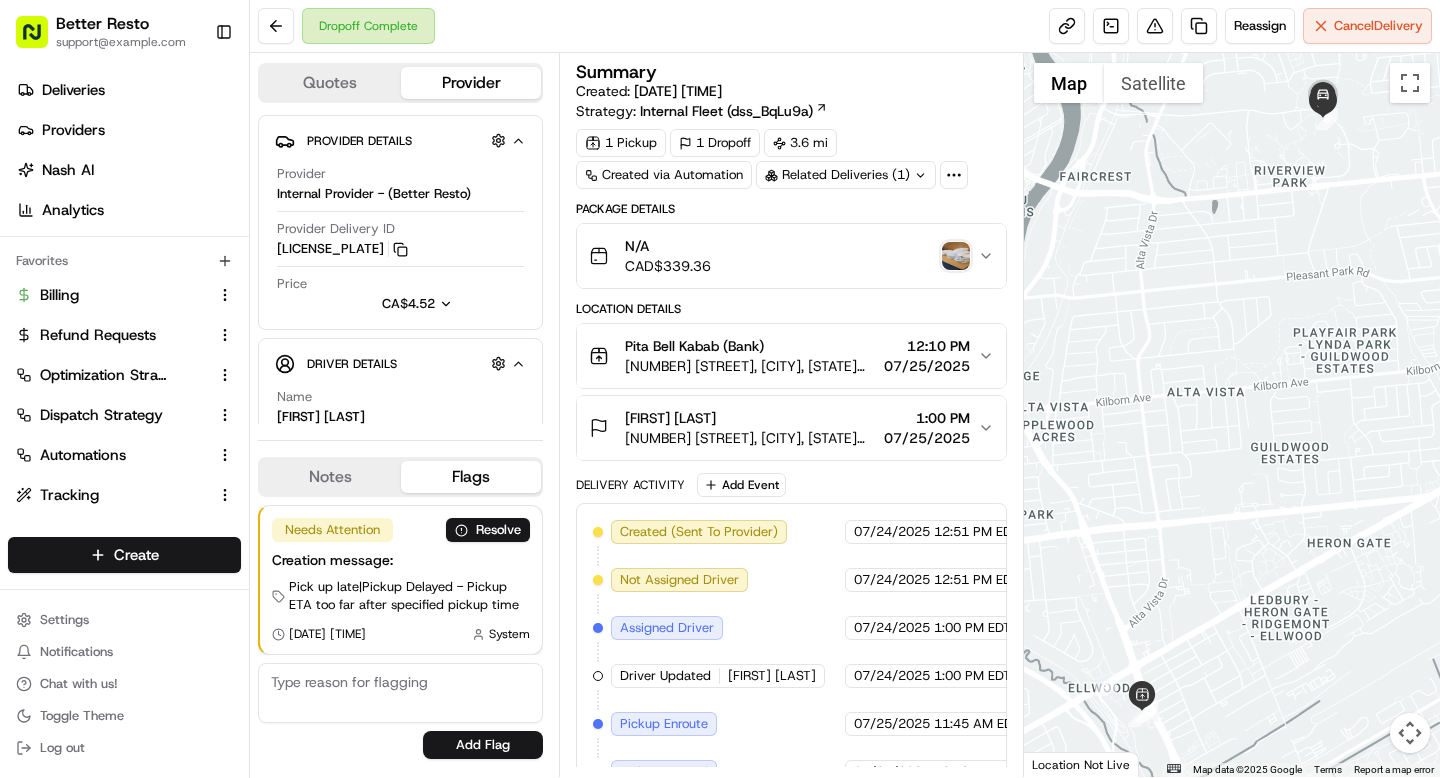 scroll, scrollTop: 0, scrollLeft: 0, axis: both 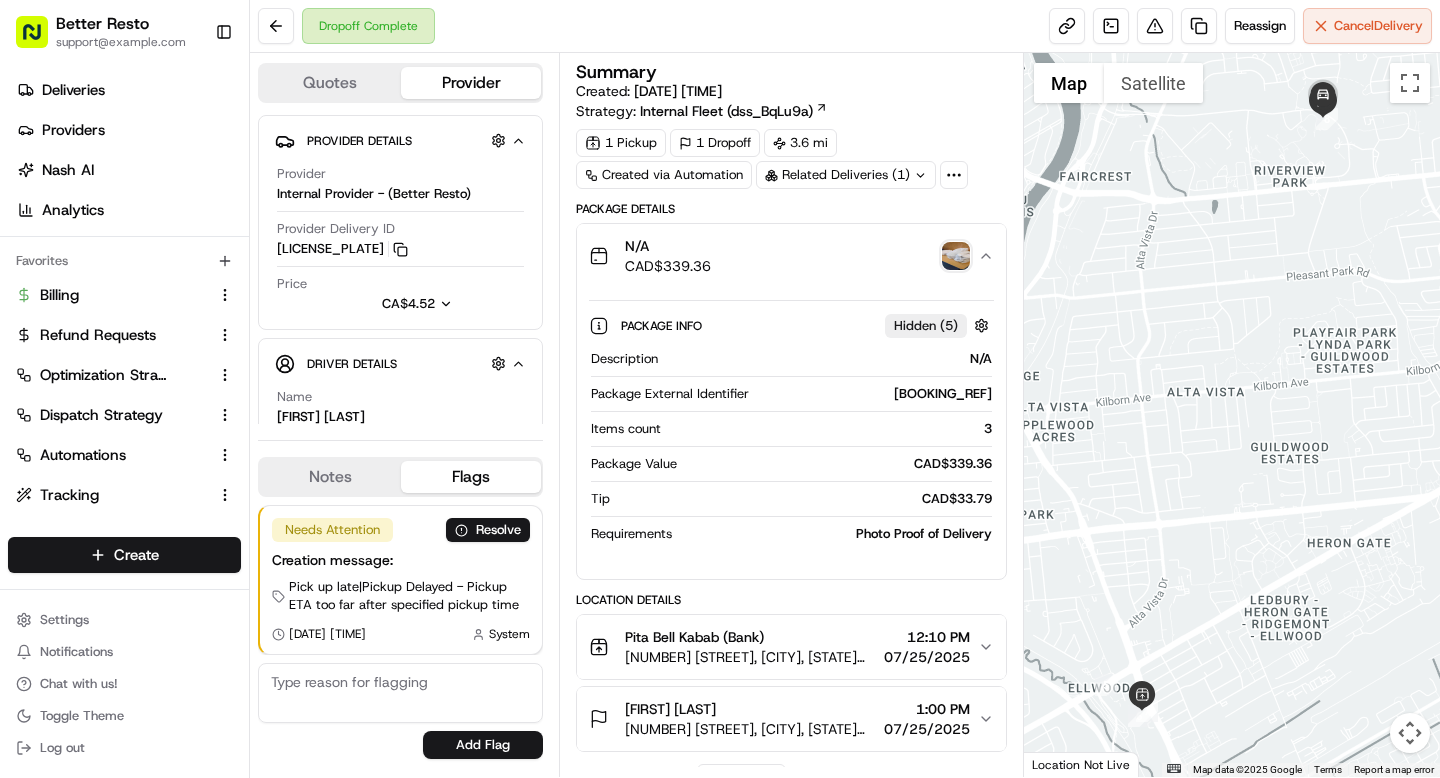 click on "CAD$ 33.79" at bounding box center [804, 499] 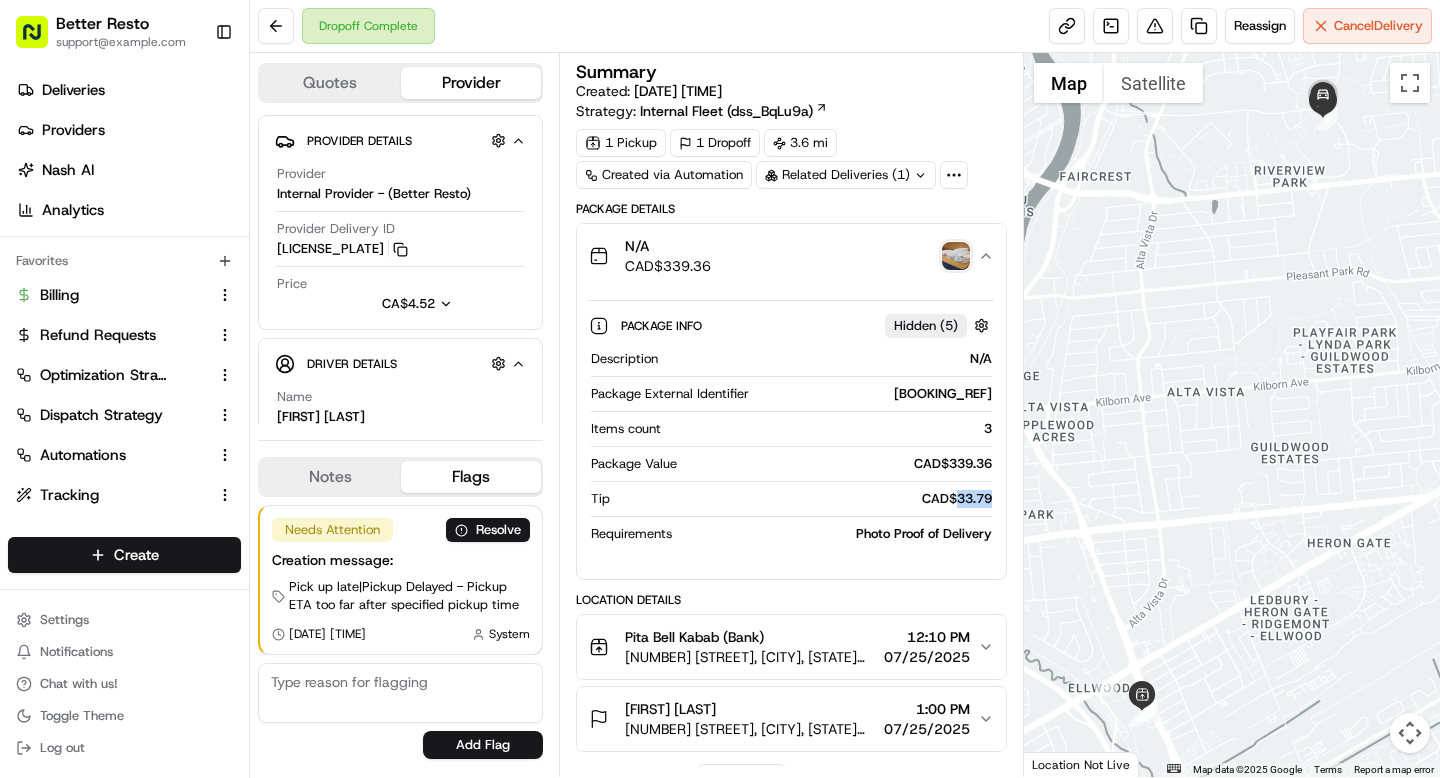 copy on "33.79" 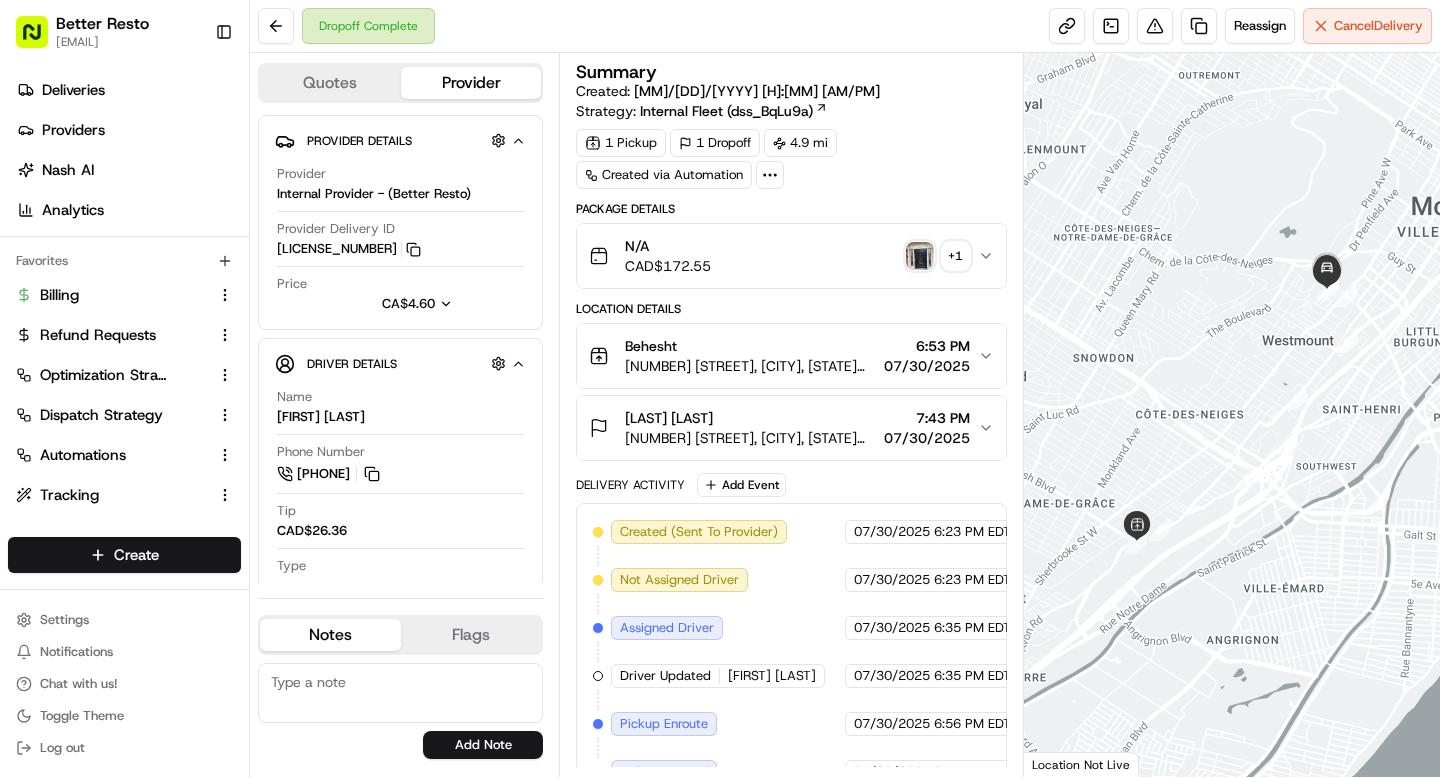 scroll, scrollTop: 0, scrollLeft: 0, axis: both 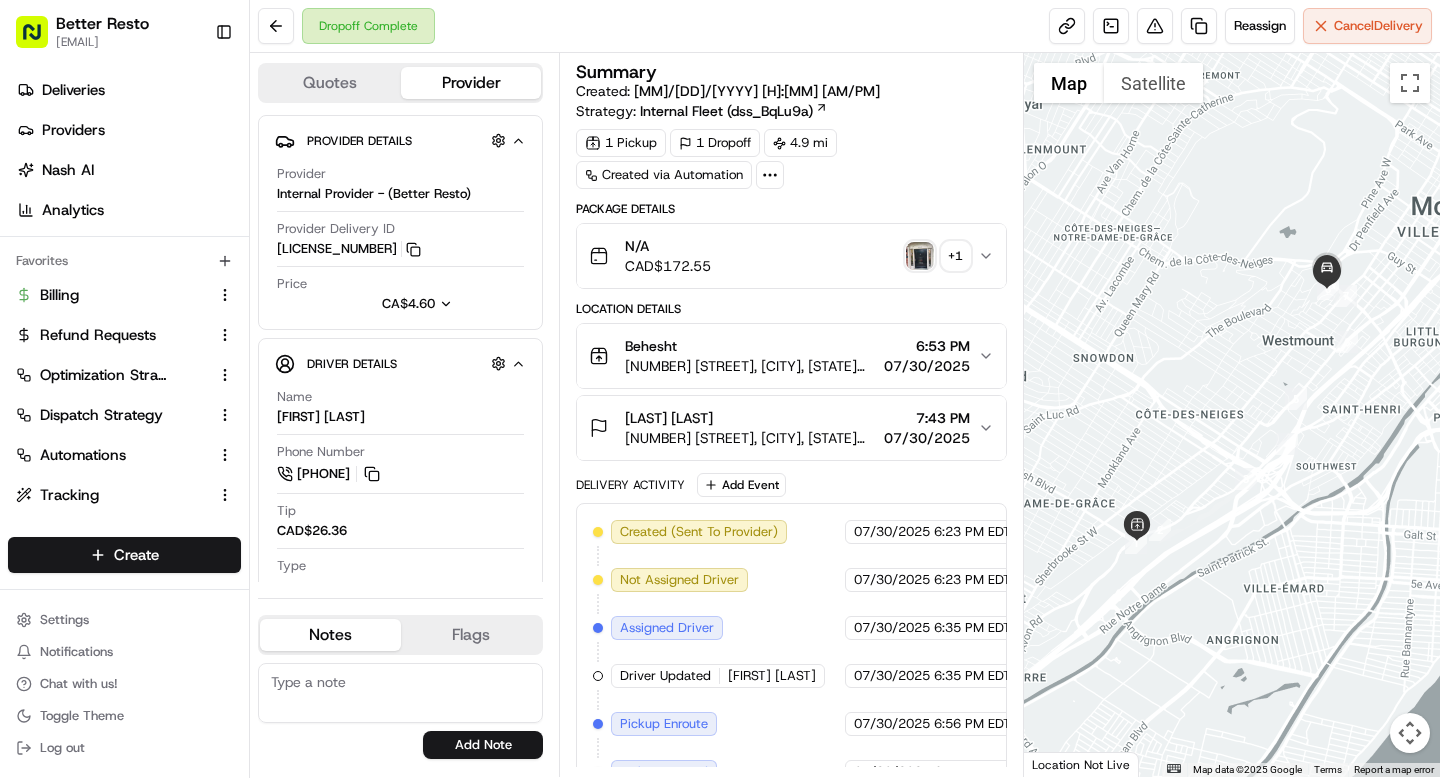click on "N/A CAD$ 172.55 + 1" at bounding box center [791, 256] 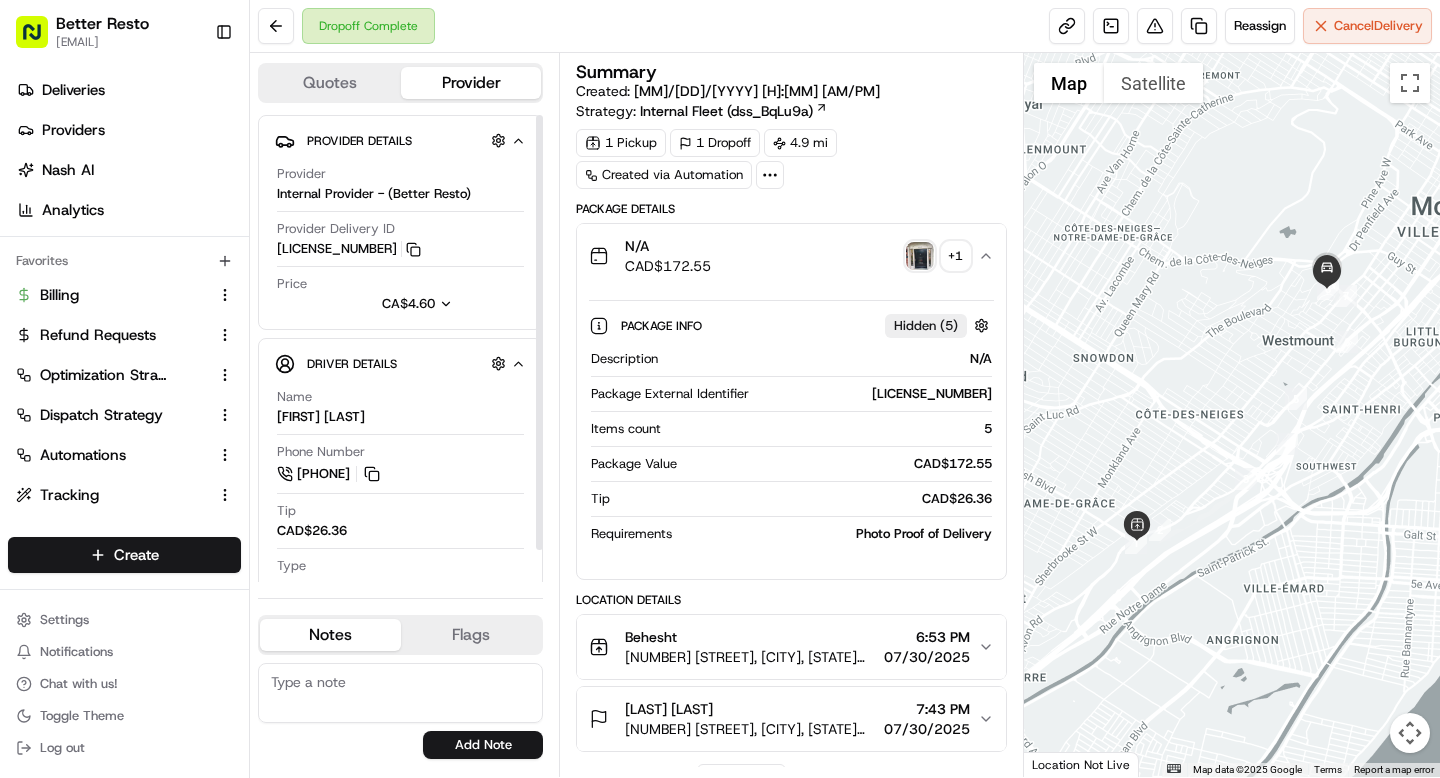 click on "CAD$26.36" at bounding box center (312, 531) 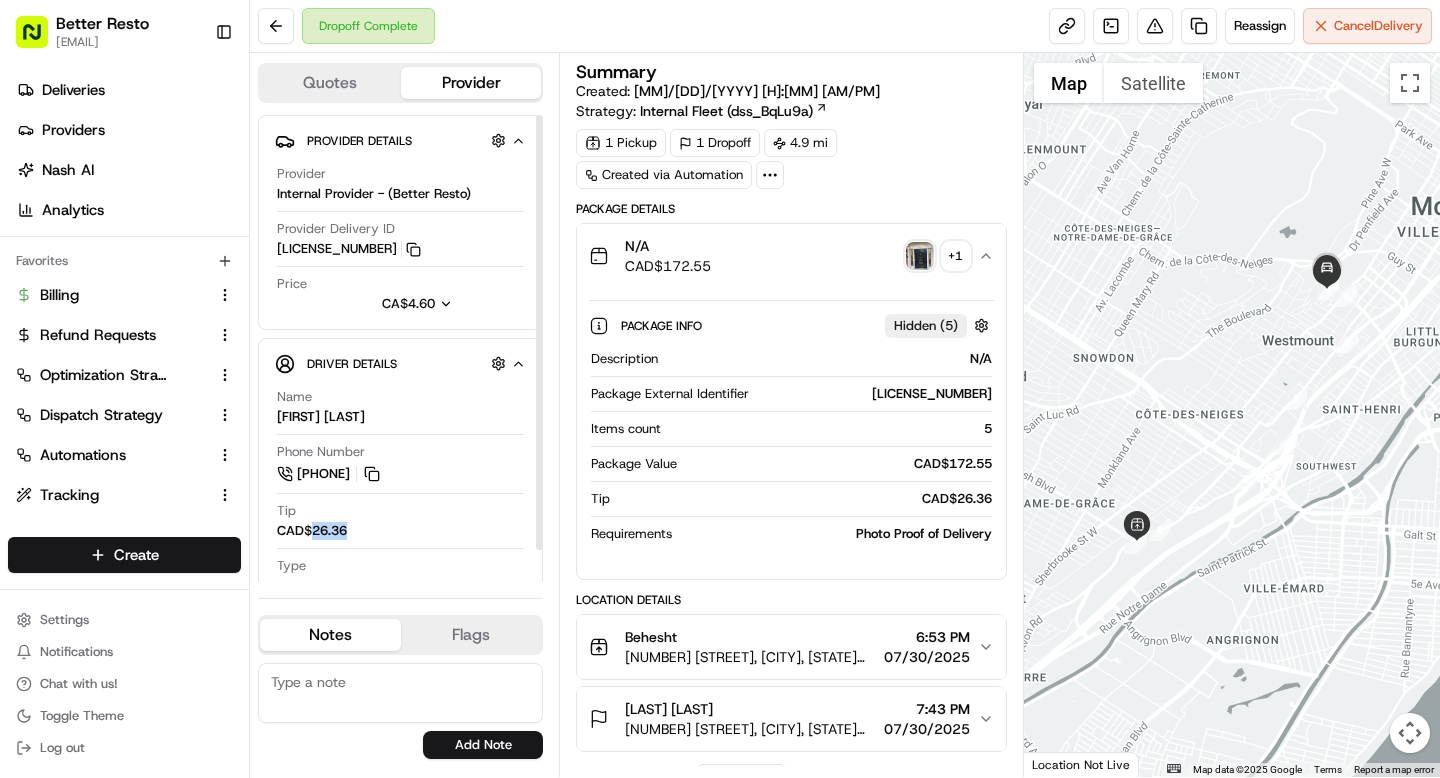 click on "CAD$26.36" at bounding box center (312, 531) 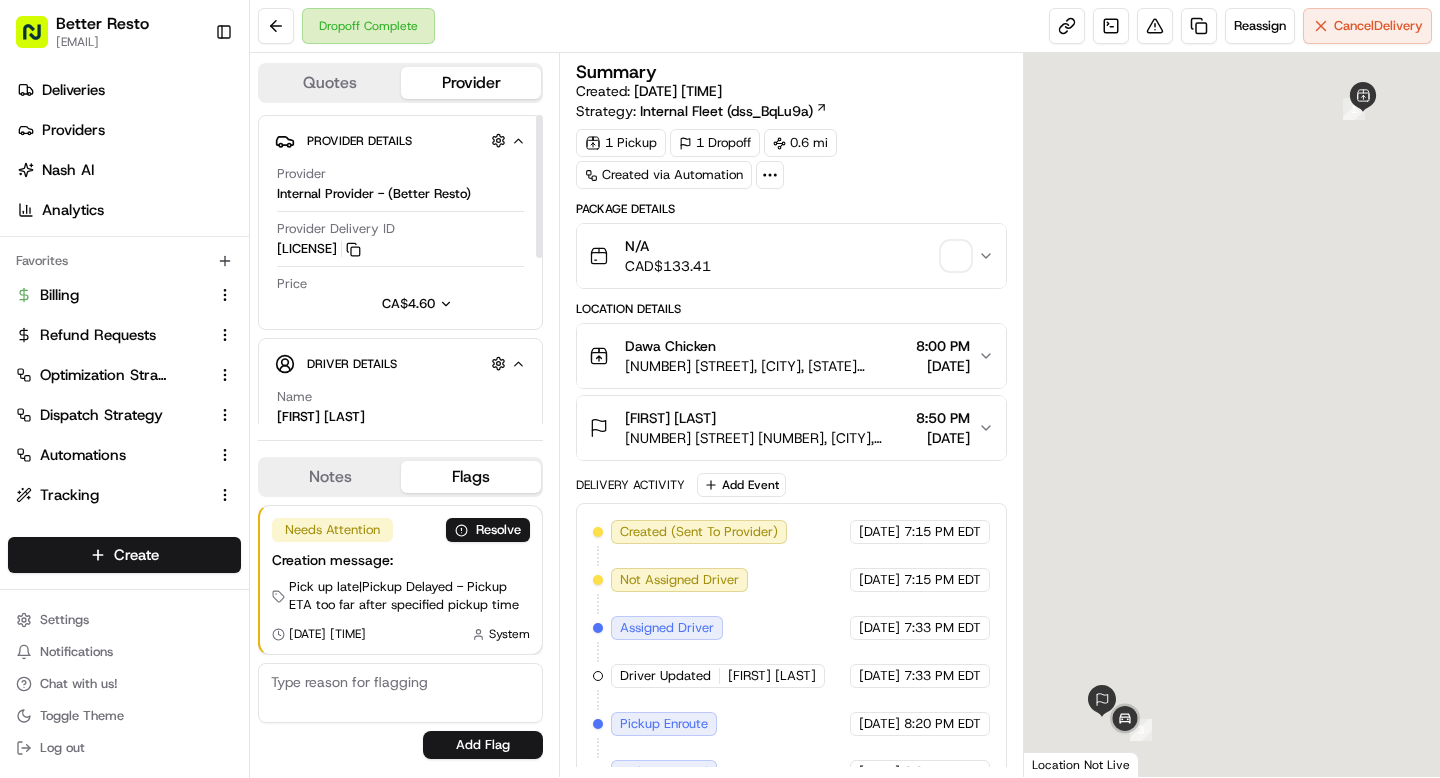 scroll, scrollTop: 0, scrollLeft: 0, axis: both 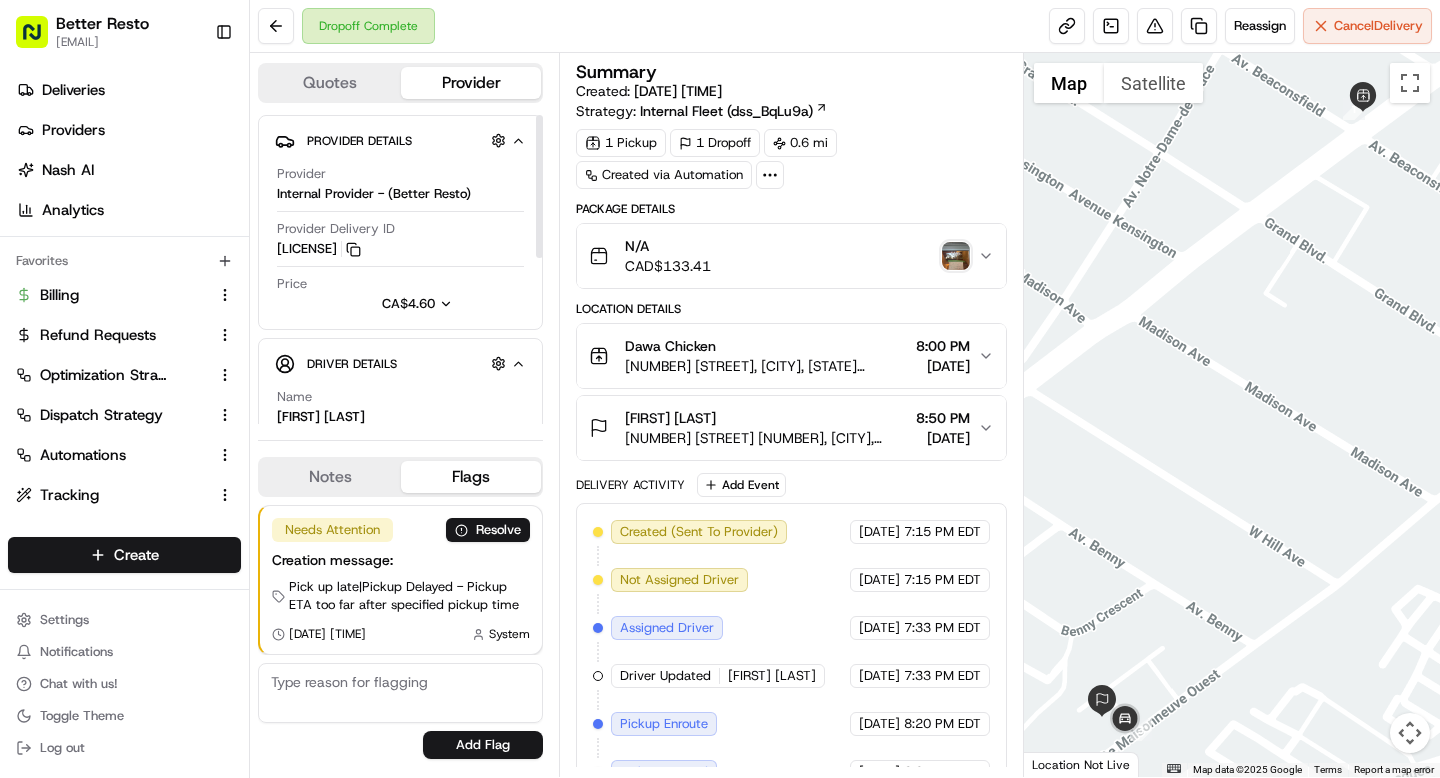 click on "N/A CAD$ 133.41" at bounding box center (783, 256) 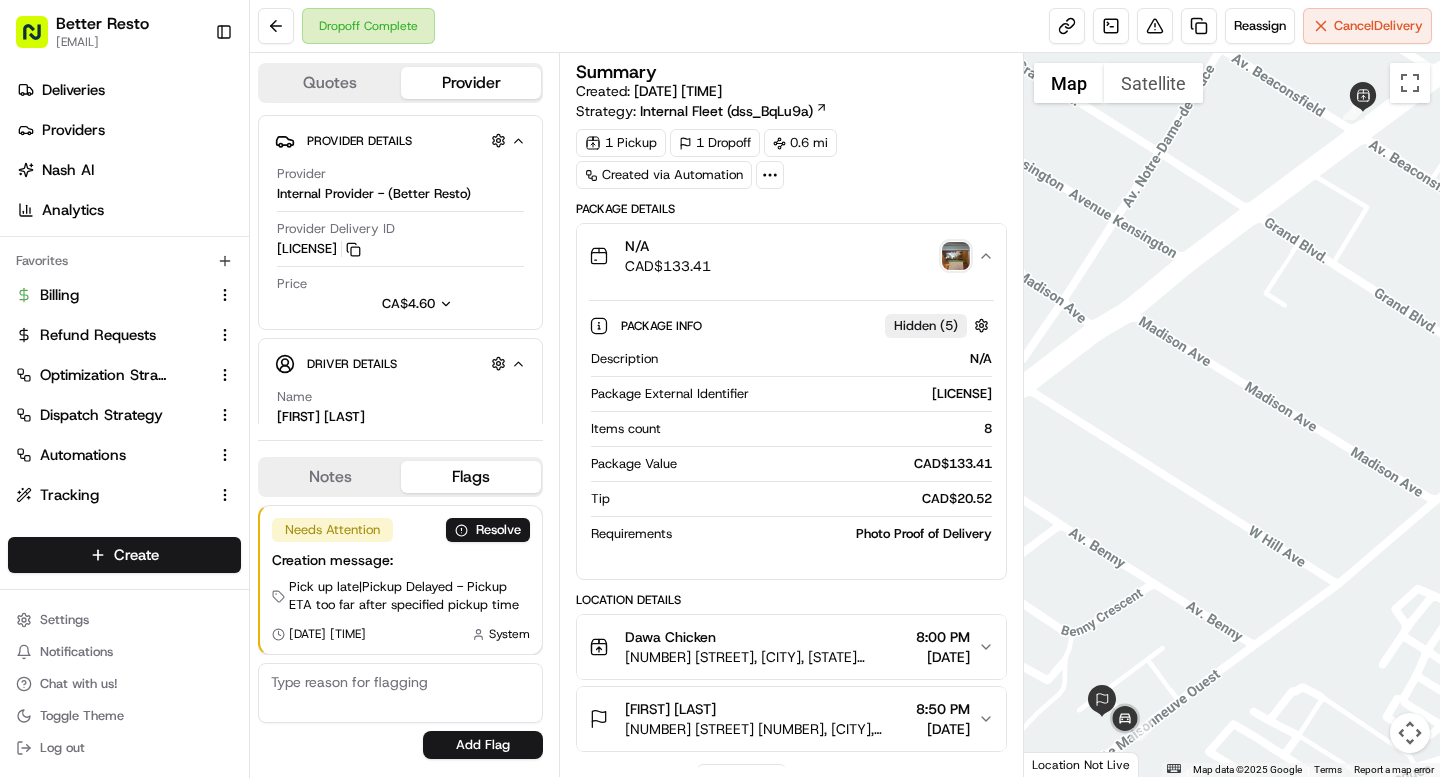 click on "CAD$ 20.52" at bounding box center (804, 499) 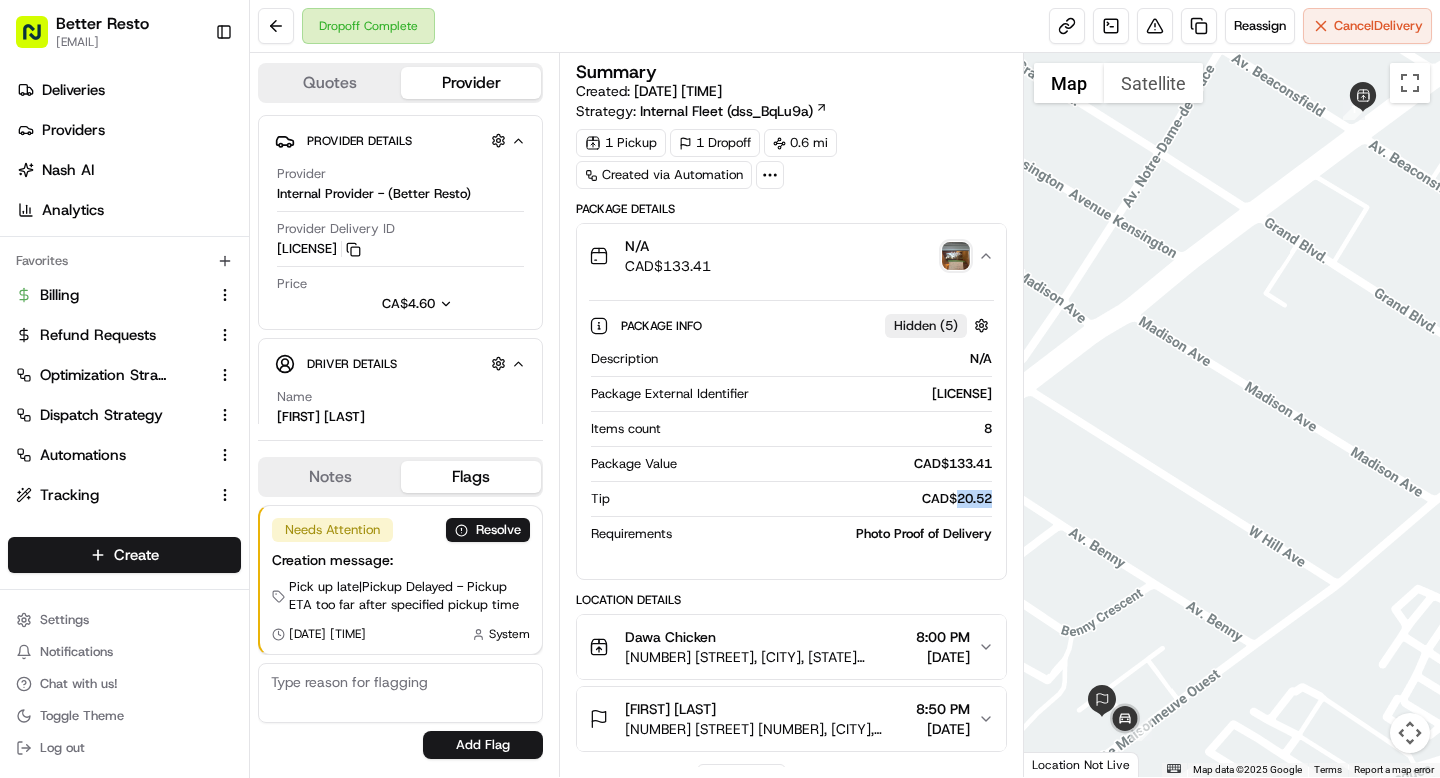 click on "CAD$ 20.52" at bounding box center [804, 499] 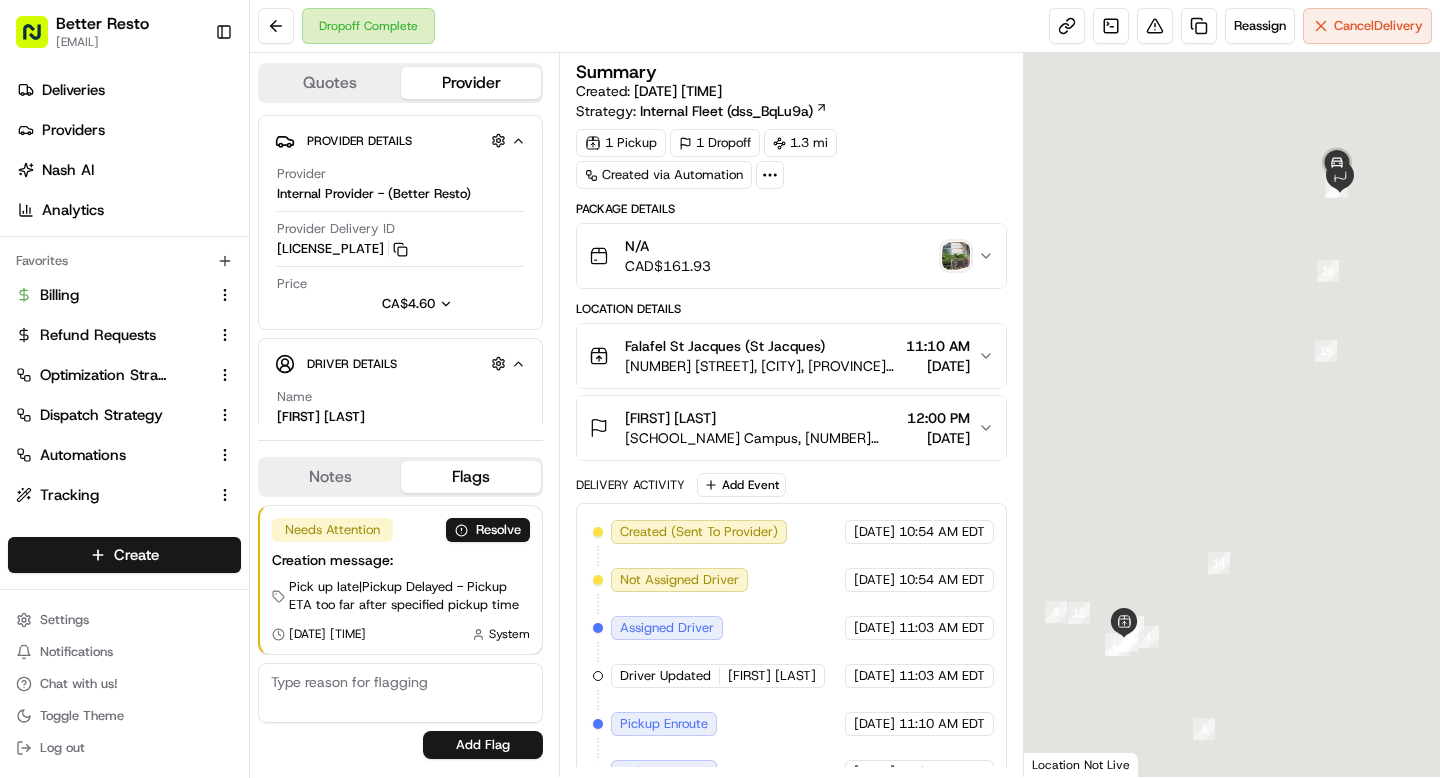 scroll, scrollTop: 0, scrollLeft: 0, axis: both 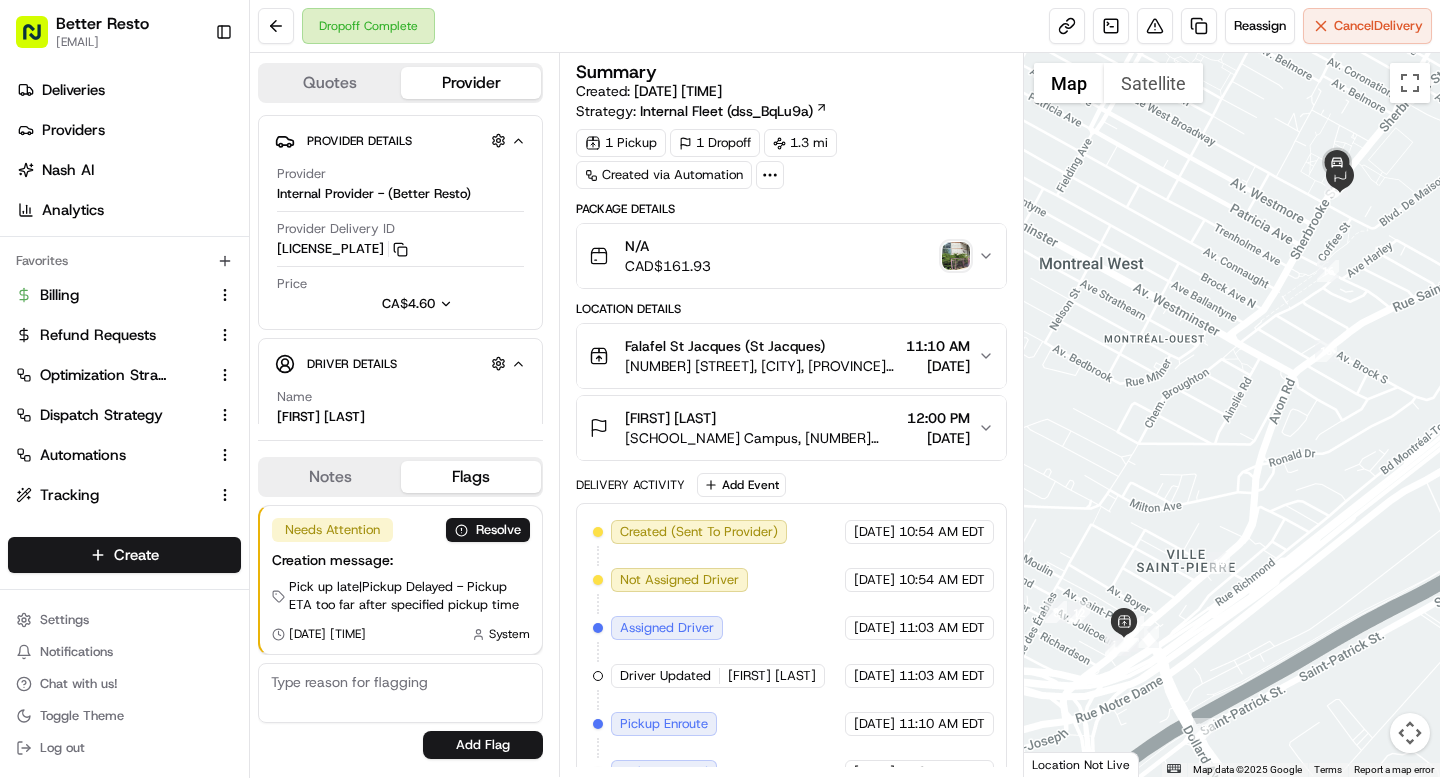 click on "N/A CAD$ 161.93" at bounding box center (783, 256) 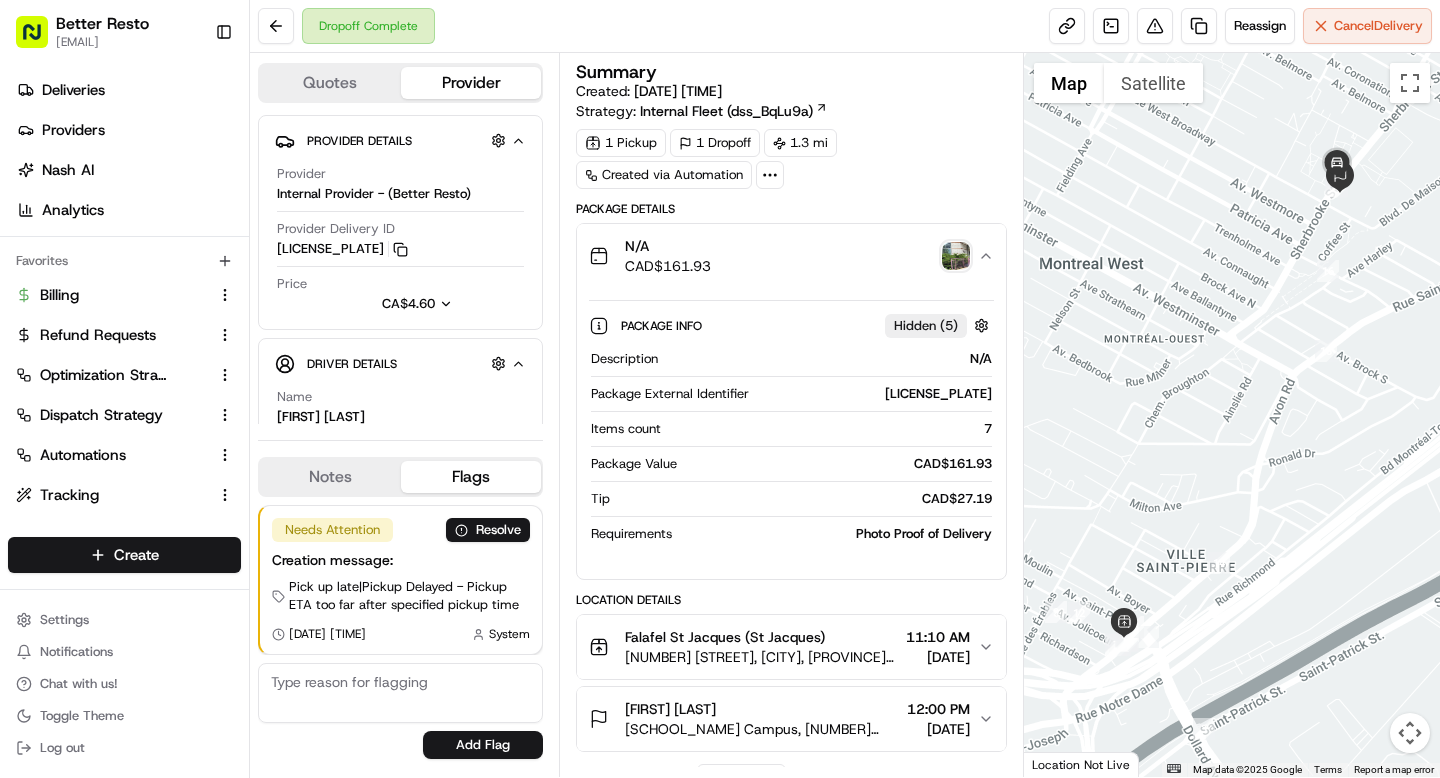 click on "CAD$ 27.19" at bounding box center [804, 499] 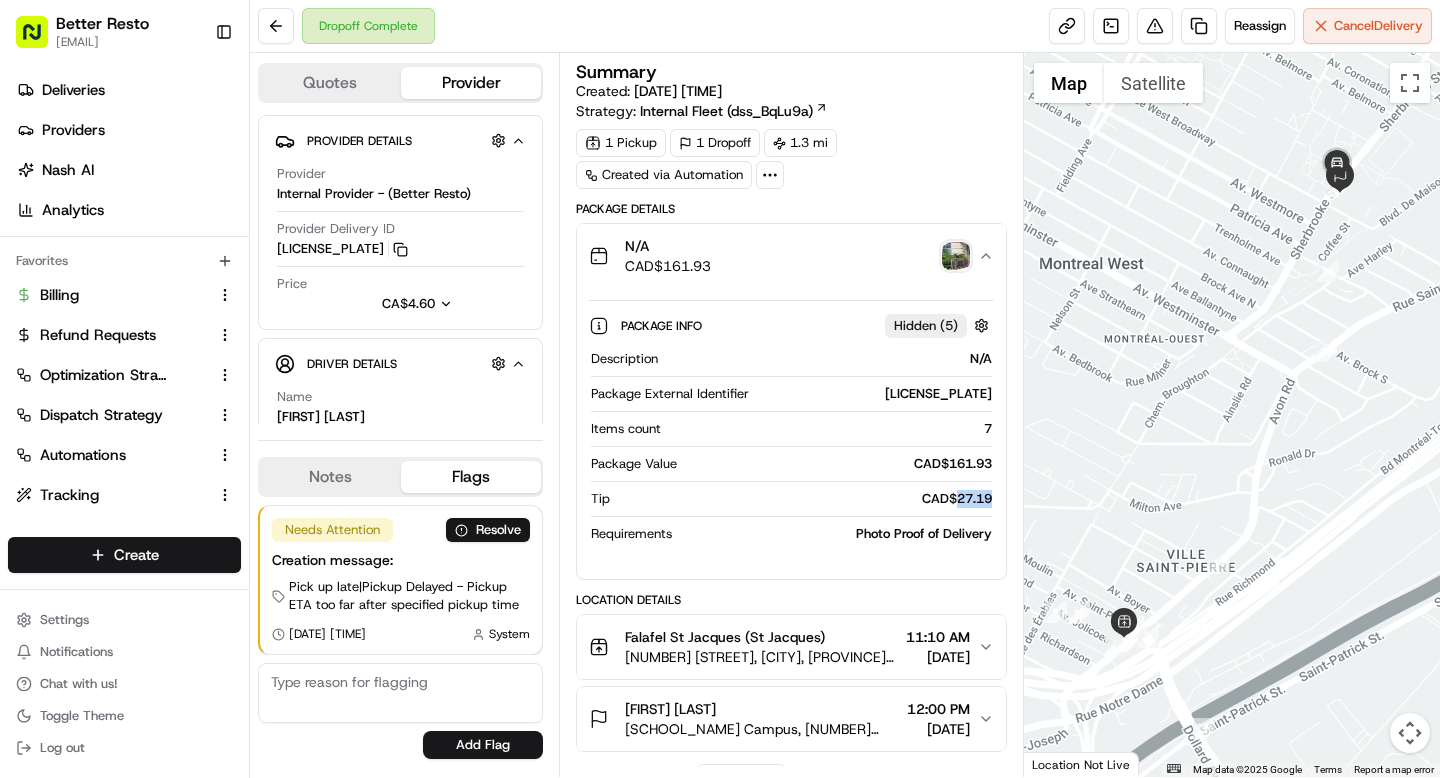 click on "CAD$ 27.19" at bounding box center (804, 499) 